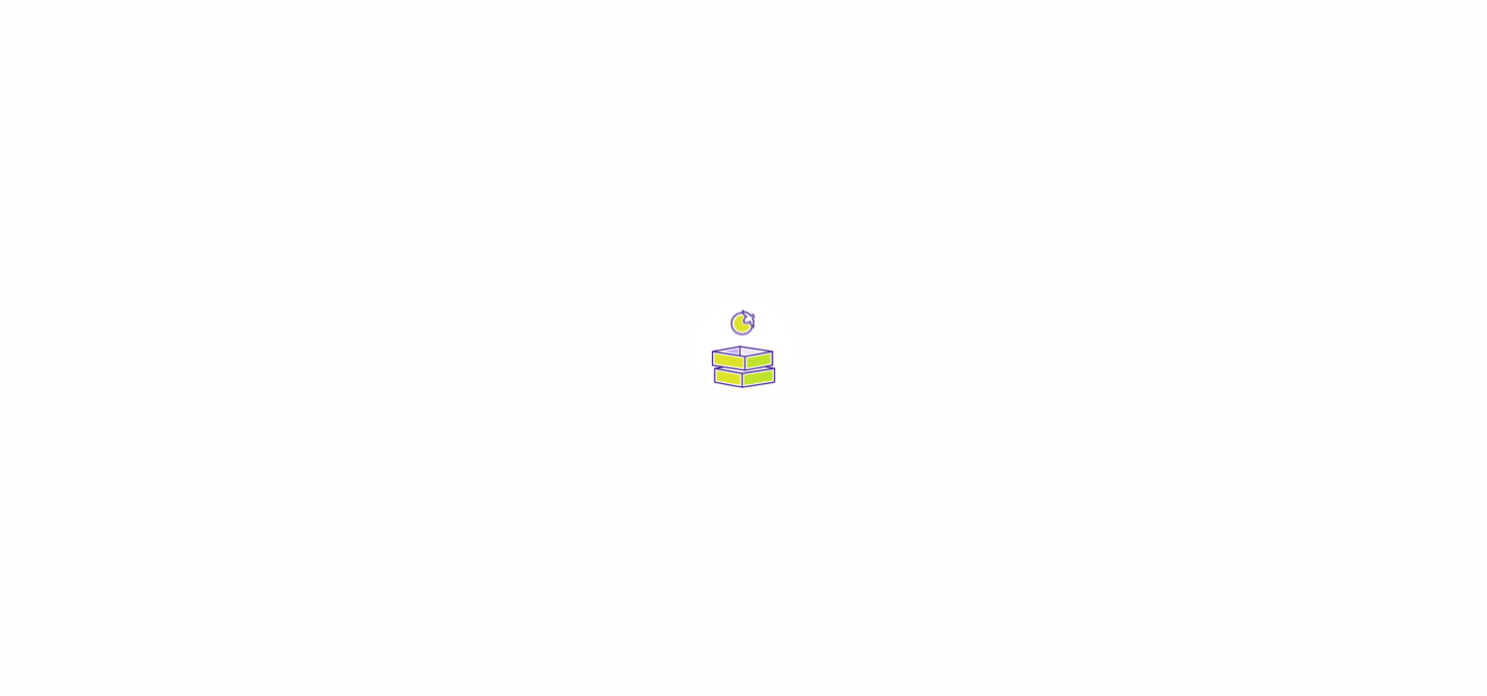 scroll, scrollTop: 0, scrollLeft: 0, axis: both 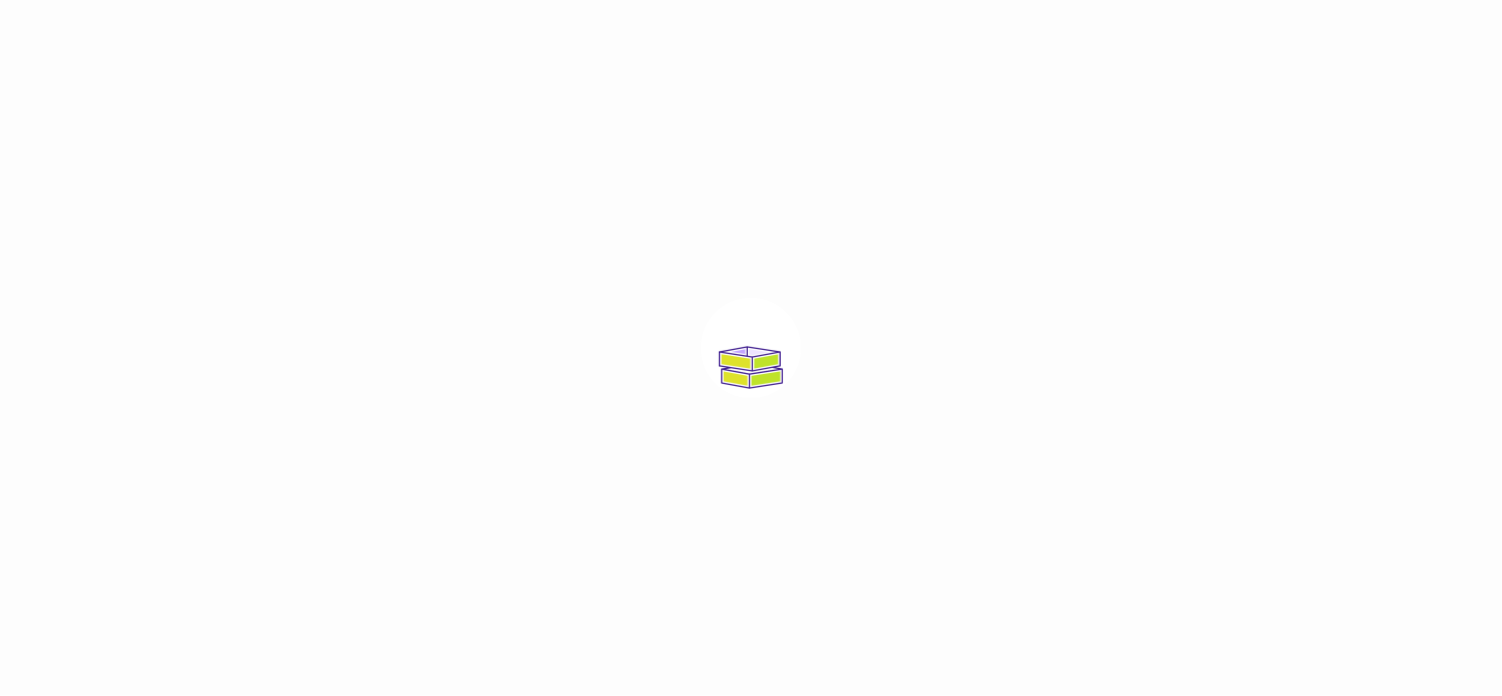 click at bounding box center (751, 348) 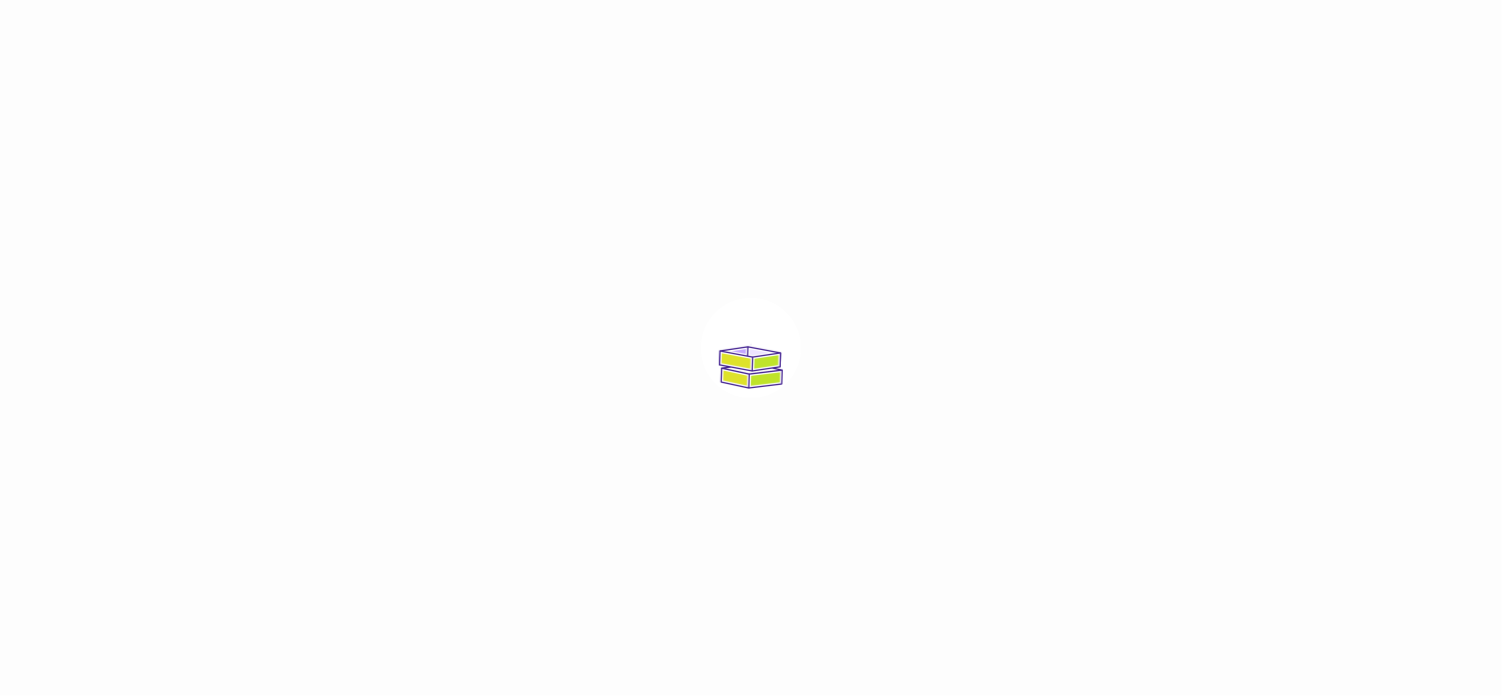 click at bounding box center (751, 348) 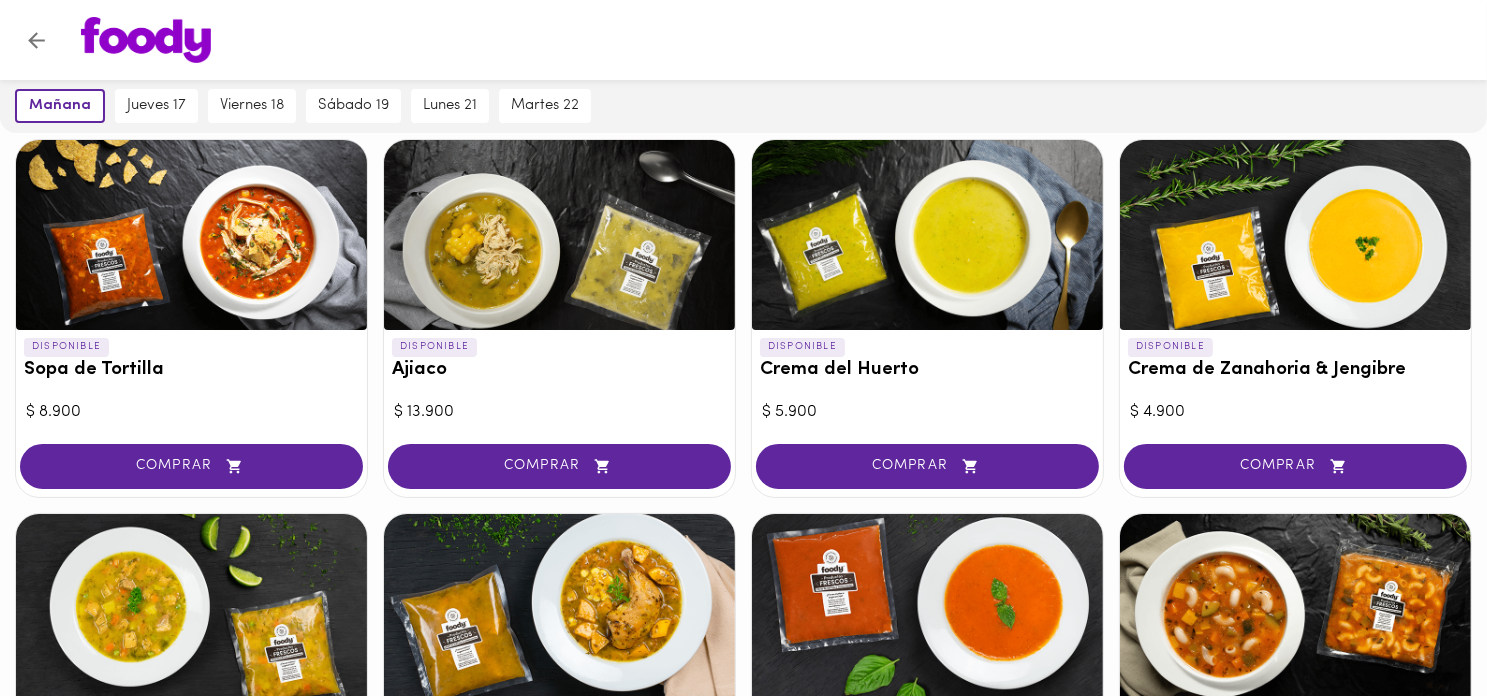 scroll, scrollTop: 0, scrollLeft: 0, axis: both 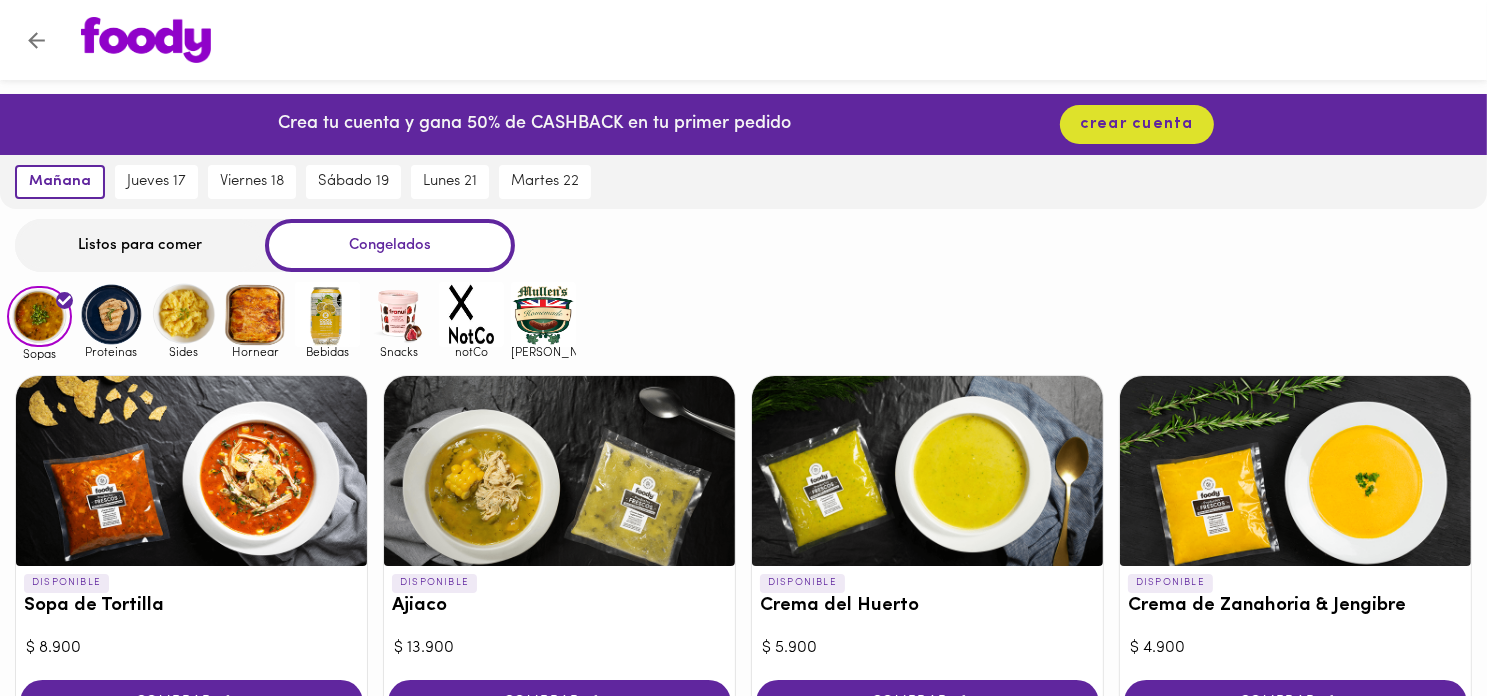 click on "DISPONIBLE Sopa de Tortilla $ 8.900 COMPRAR" at bounding box center [191, 554] 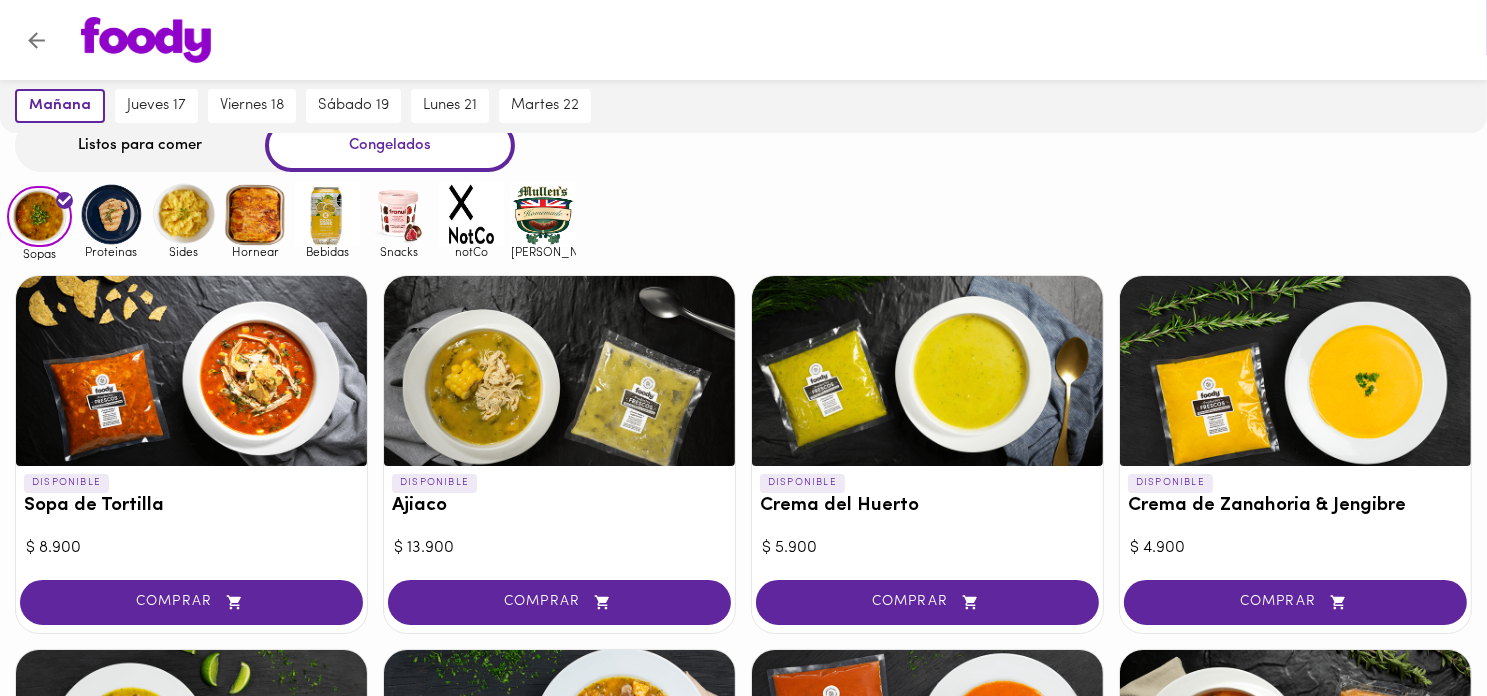scroll, scrollTop: 0, scrollLeft: 0, axis: both 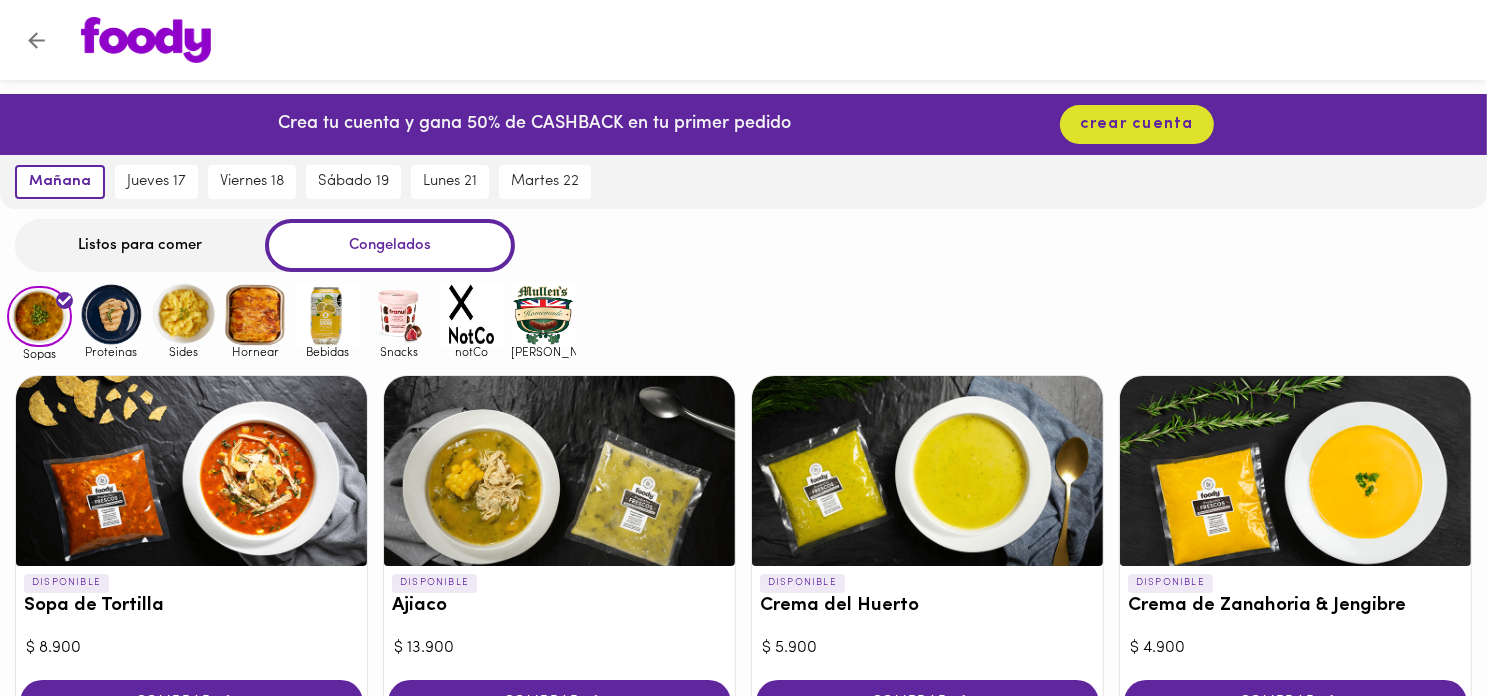 click at bounding box center (111, 314) 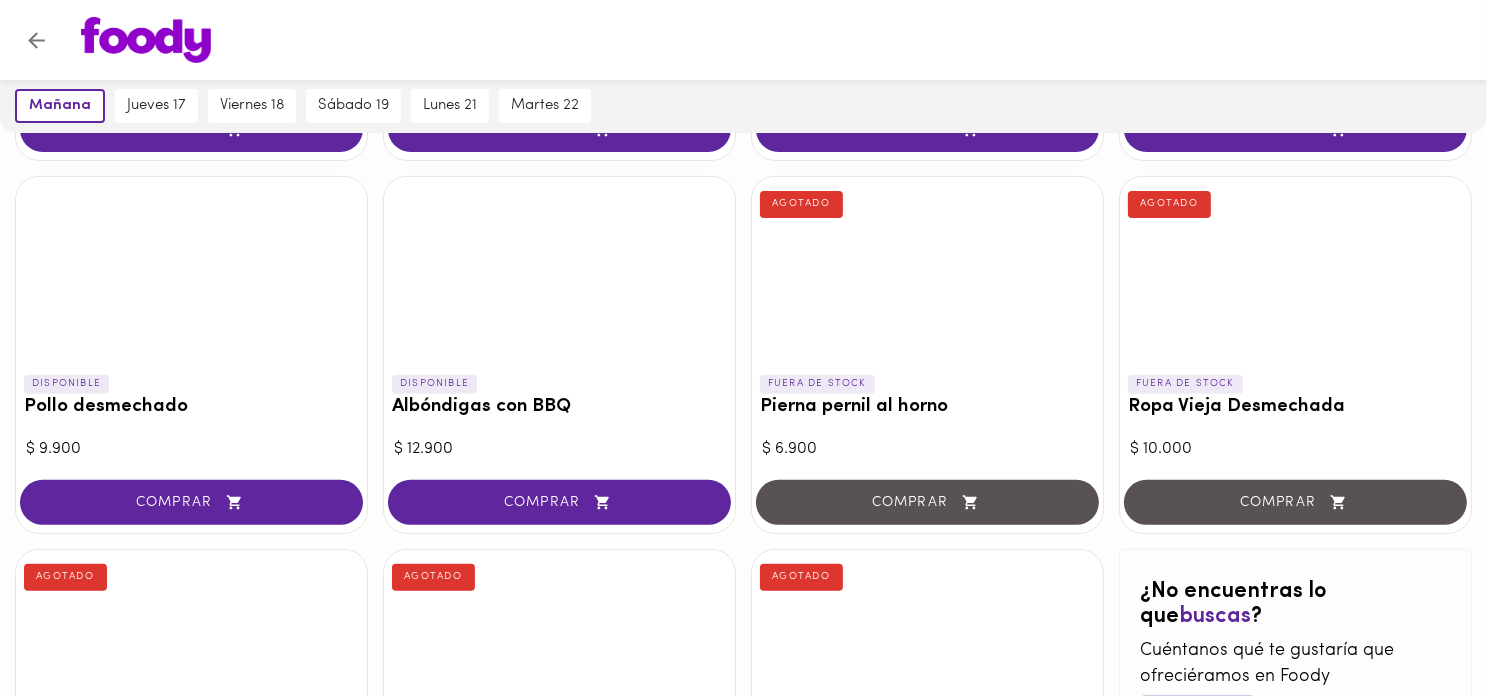scroll, scrollTop: 600, scrollLeft: 0, axis: vertical 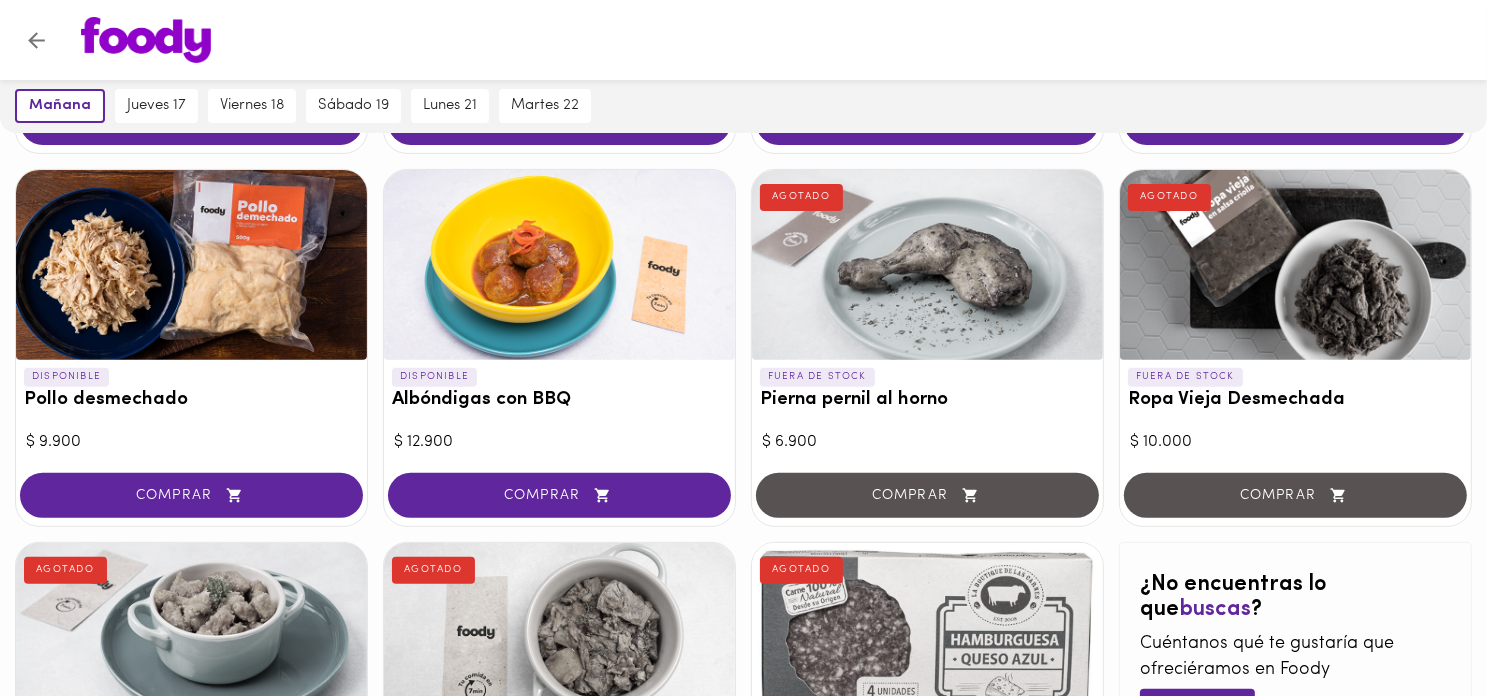 click at bounding box center [762, 40] 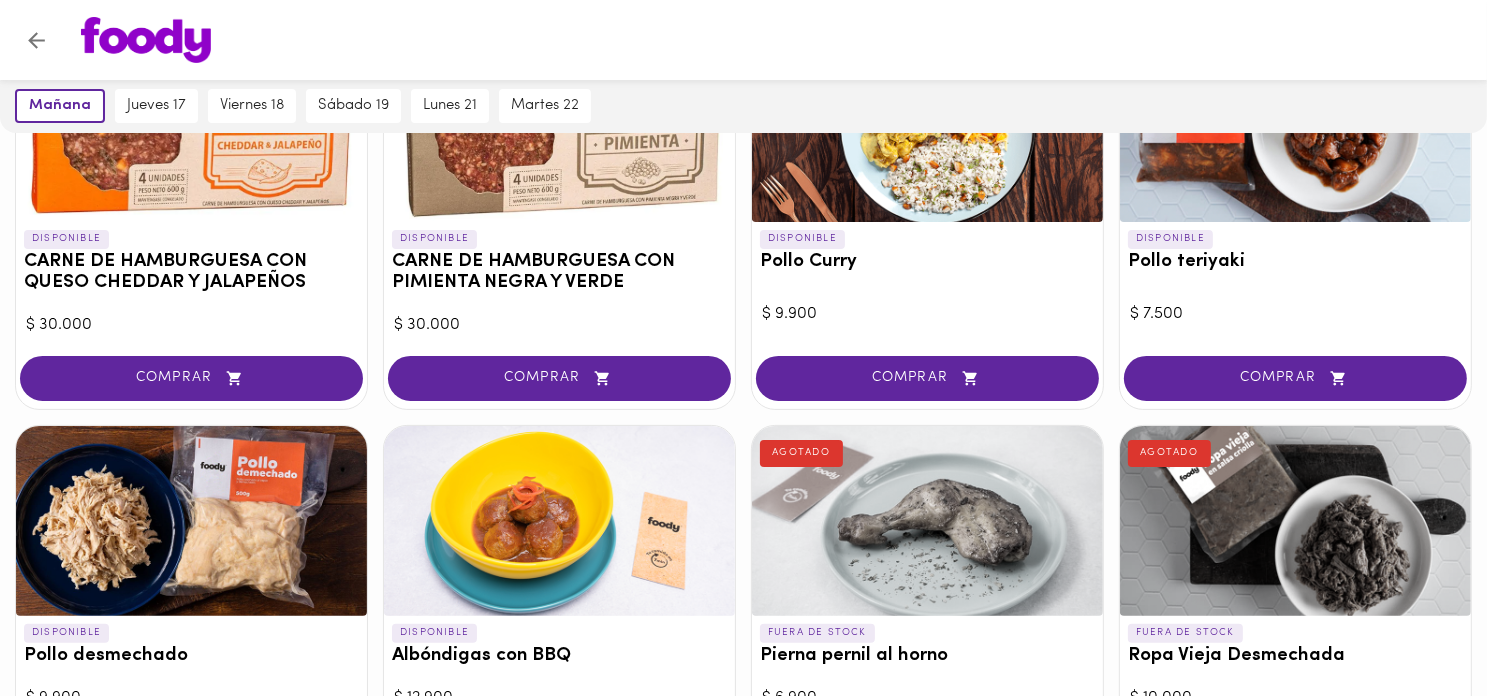 scroll, scrollTop: 300, scrollLeft: 0, axis: vertical 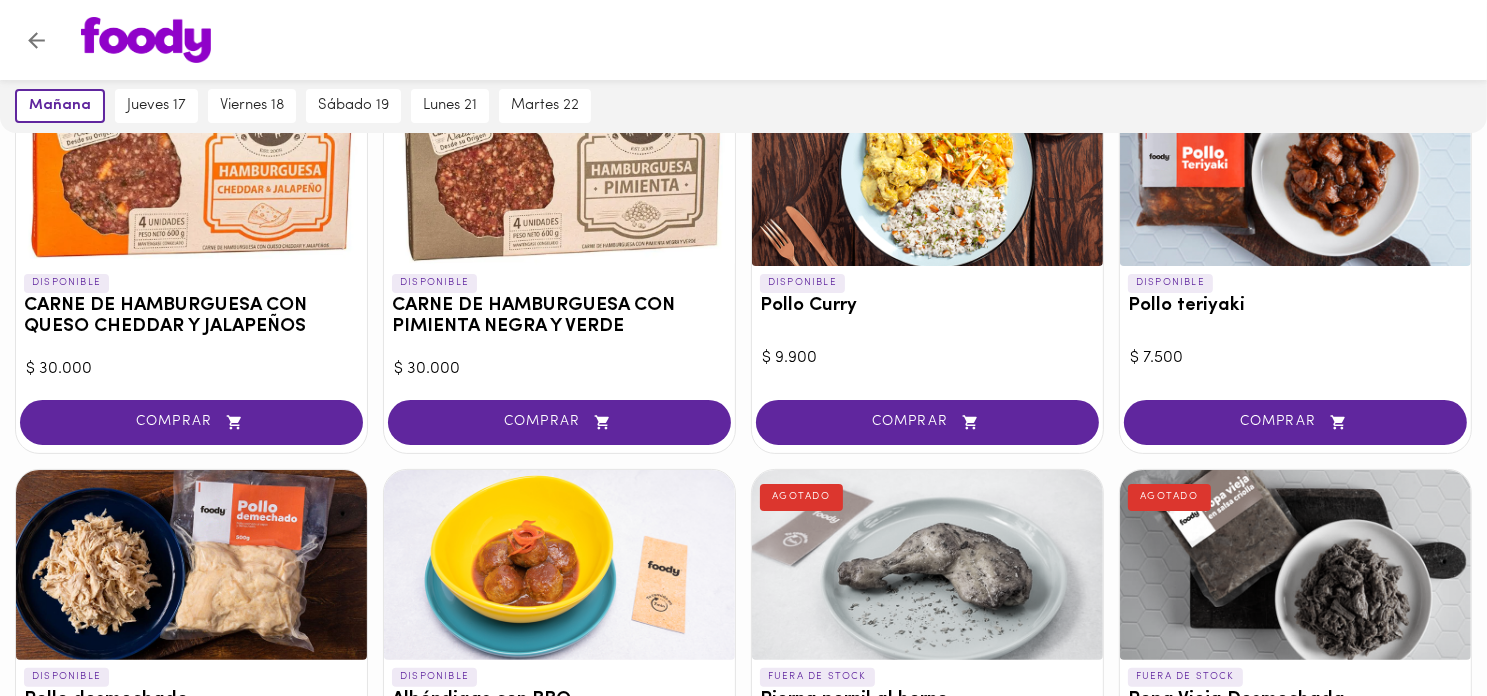 click at bounding box center [762, 40] 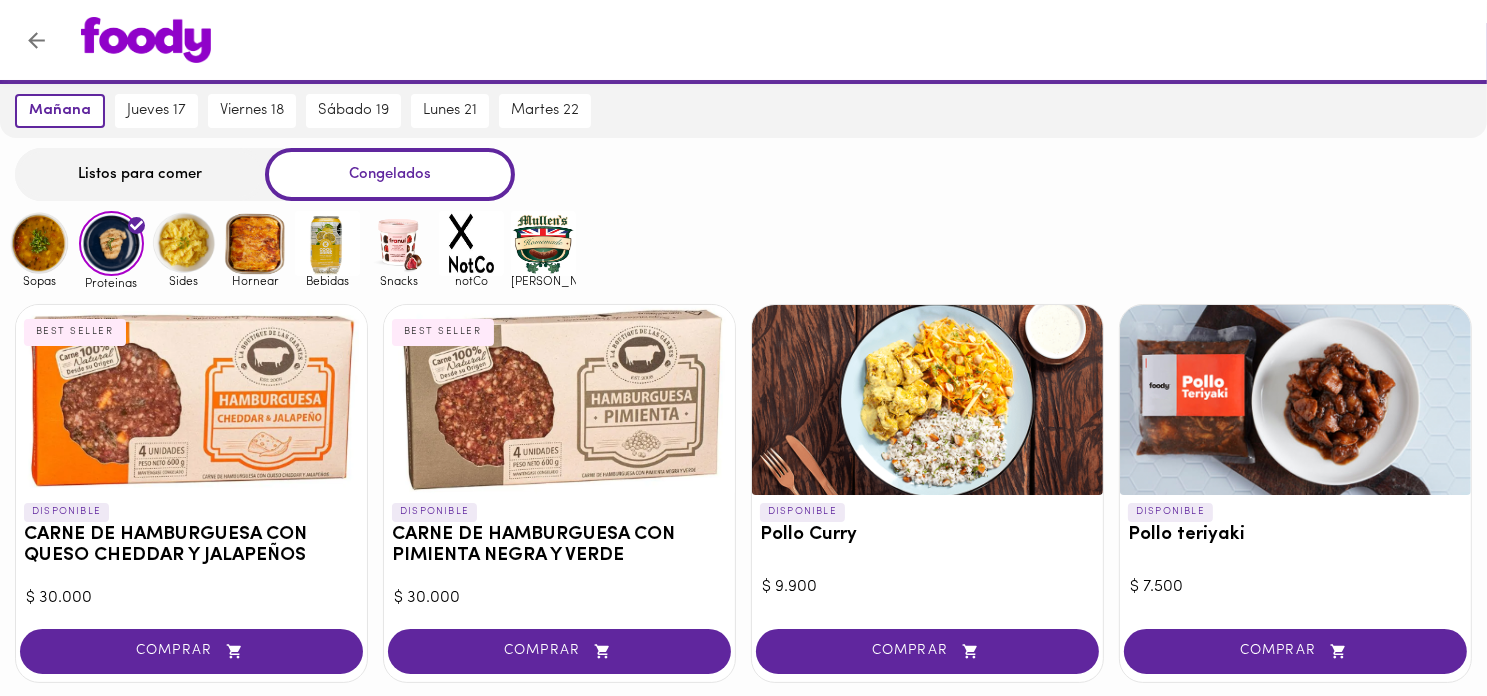 scroll, scrollTop: 0, scrollLeft: 0, axis: both 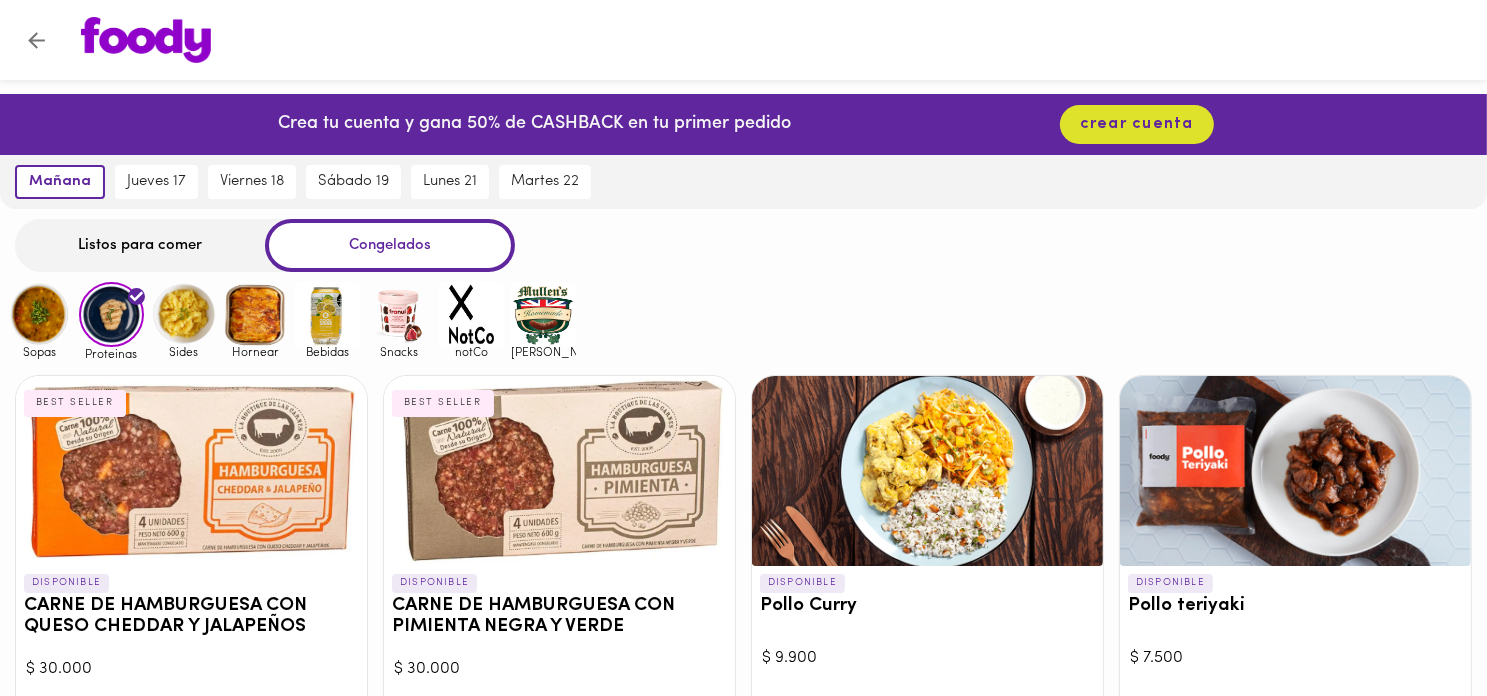 click at bounding box center (183, 314) 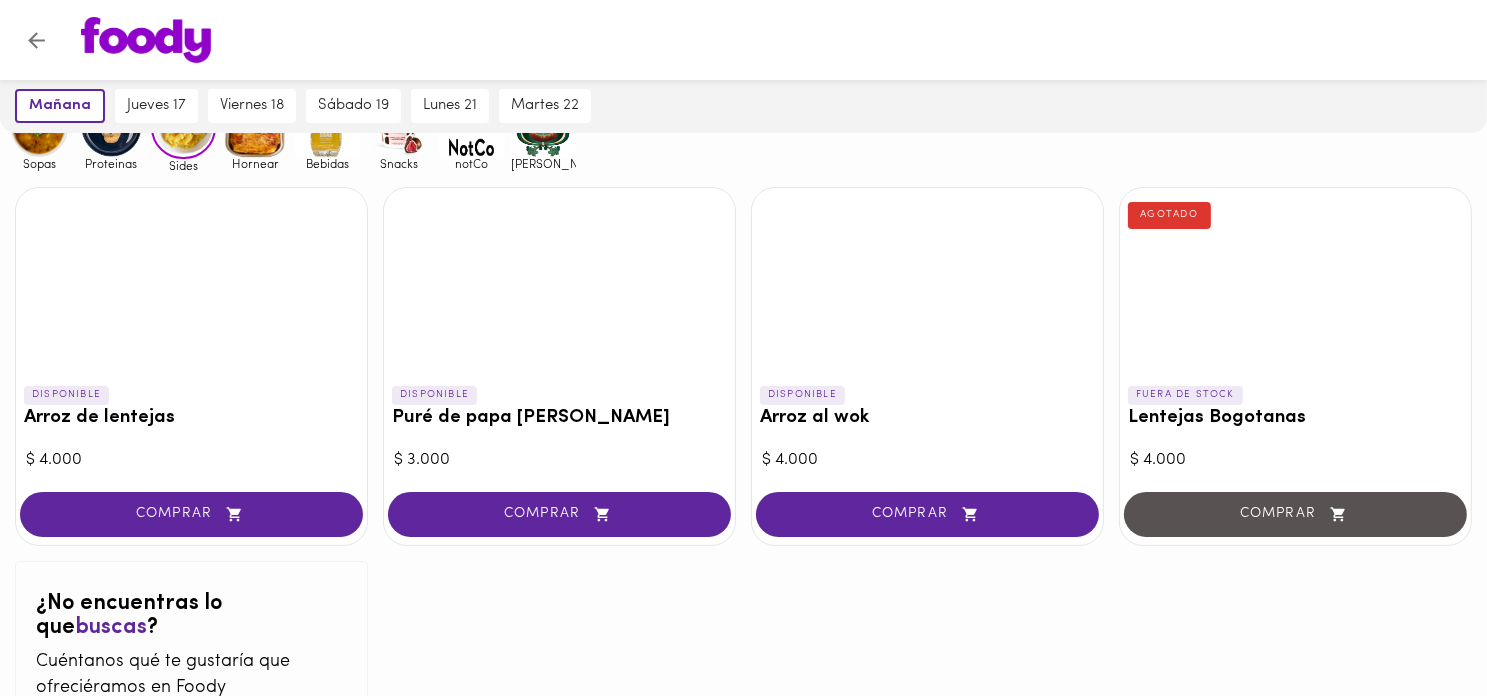 scroll, scrollTop: 200, scrollLeft: 0, axis: vertical 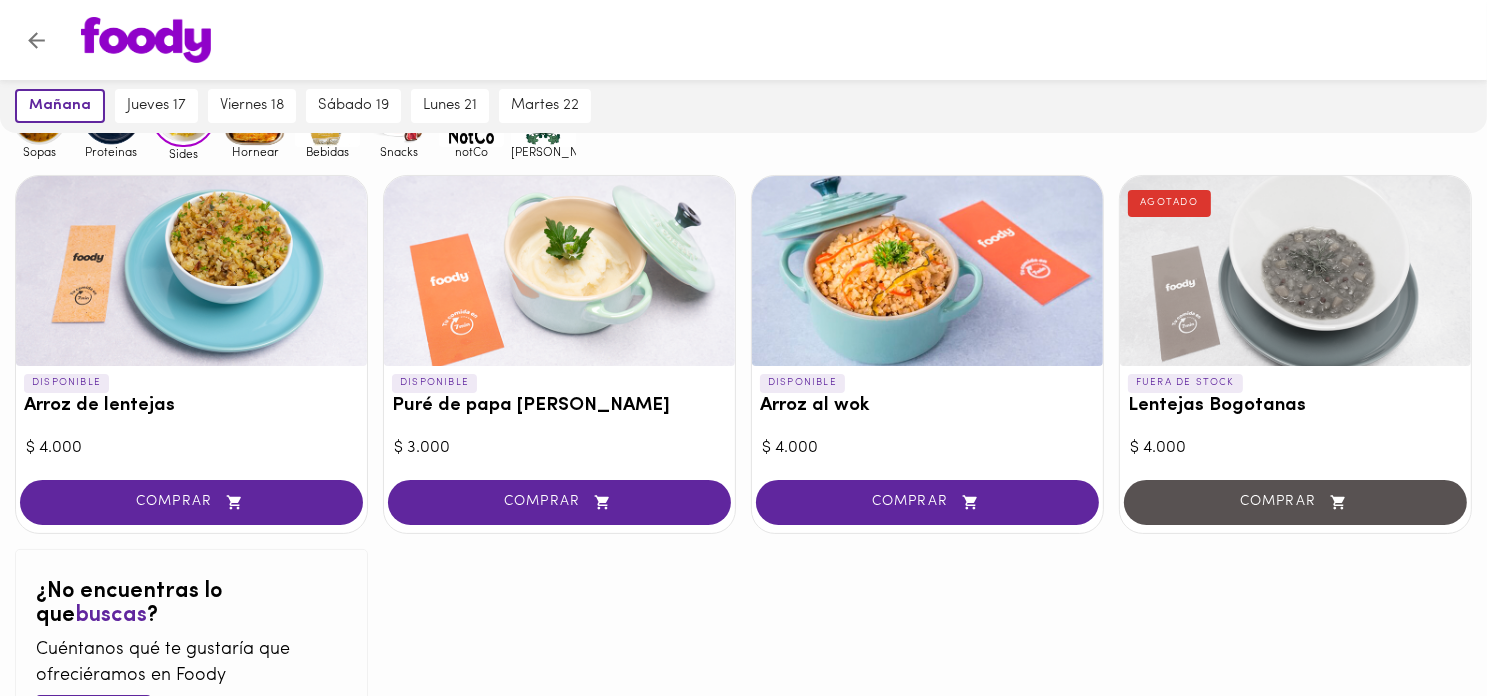 click at bounding box center [762, 40] 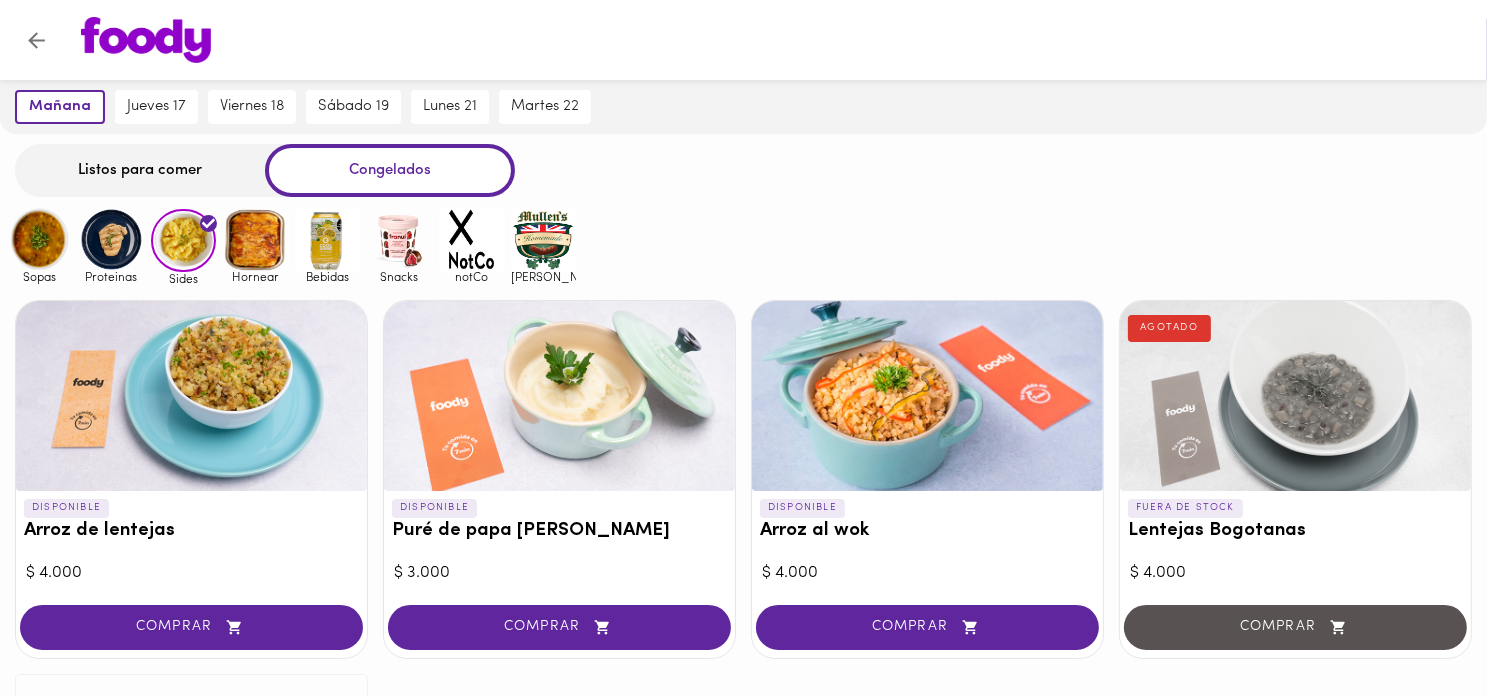 scroll, scrollTop: 44, scrollLeft: 0, axis: vertical 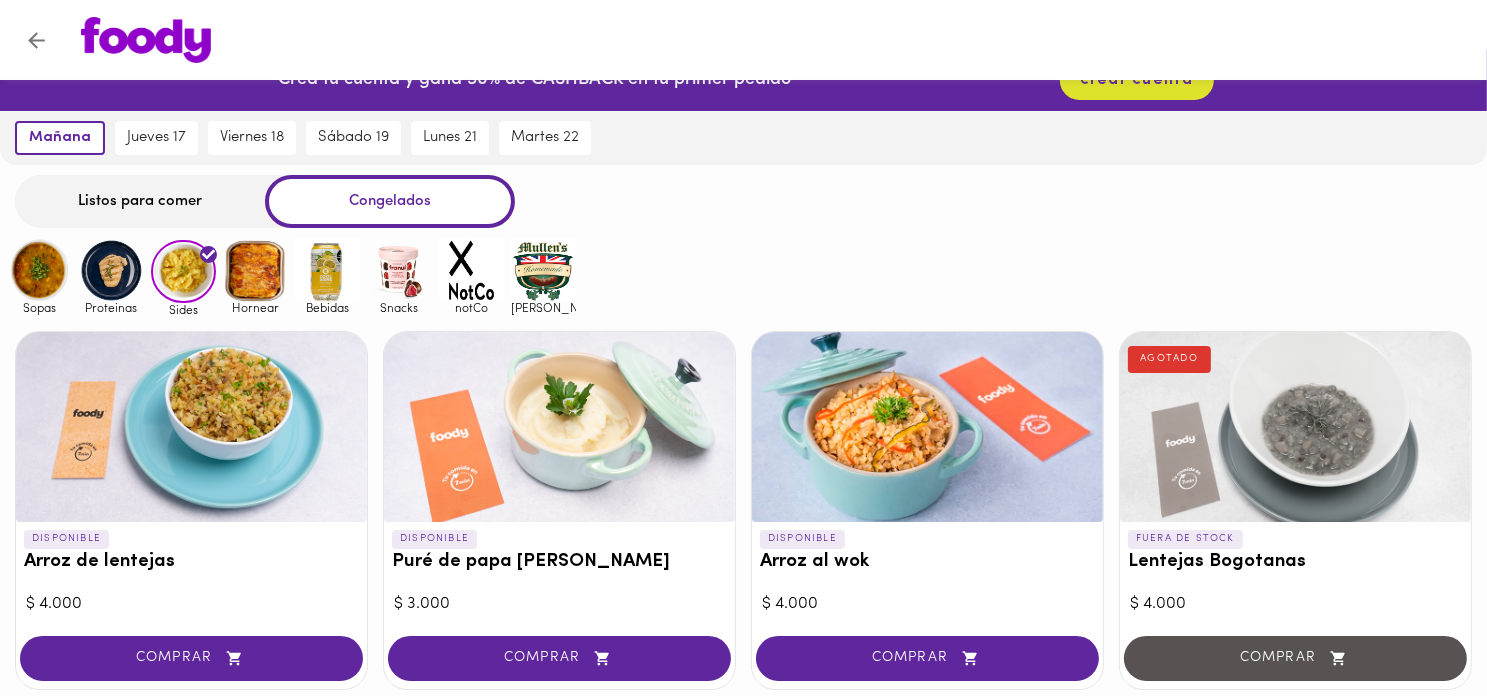 click on "Sopas Proteinas Sides Hornear Bebidas Snacks notCo [PERSON_NAME]" at bounding box center (743, 277) 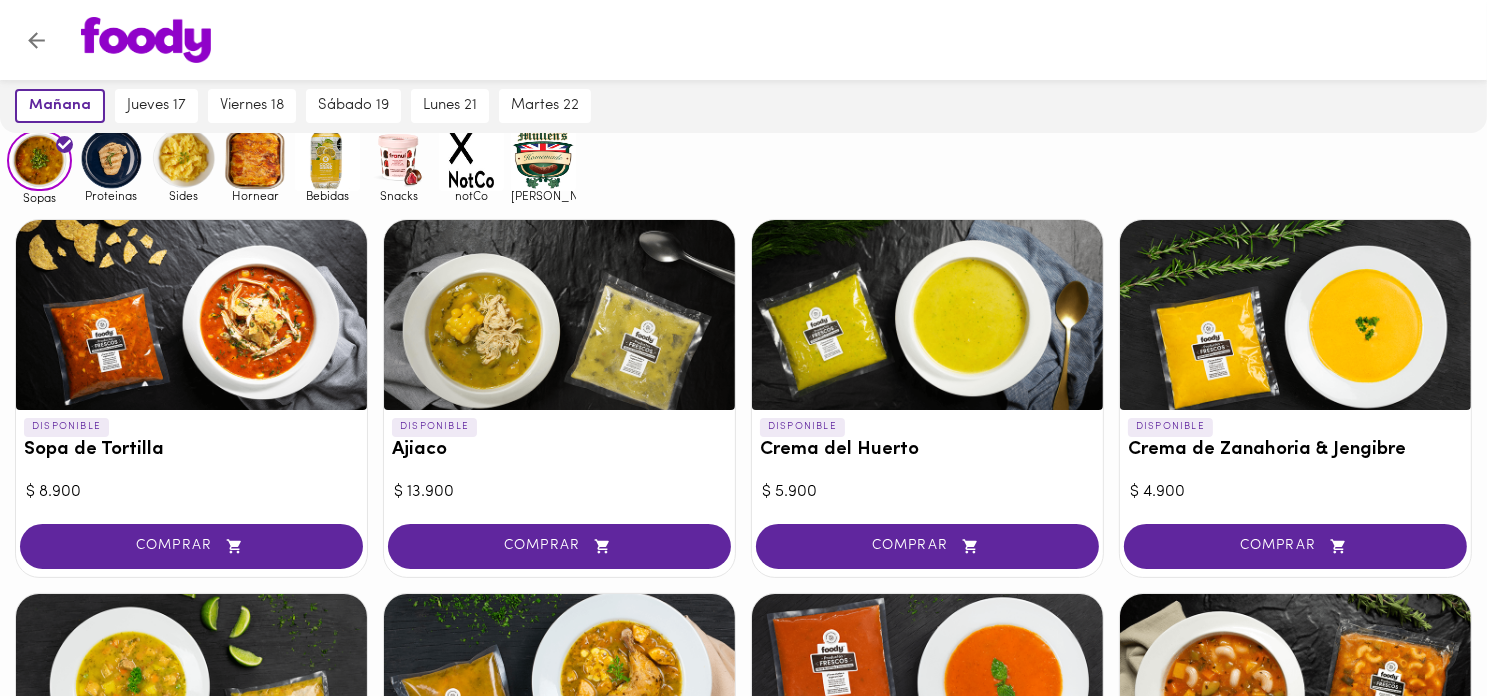 scroll, scrollTop: 0, scrollLeft: 0, axis: both 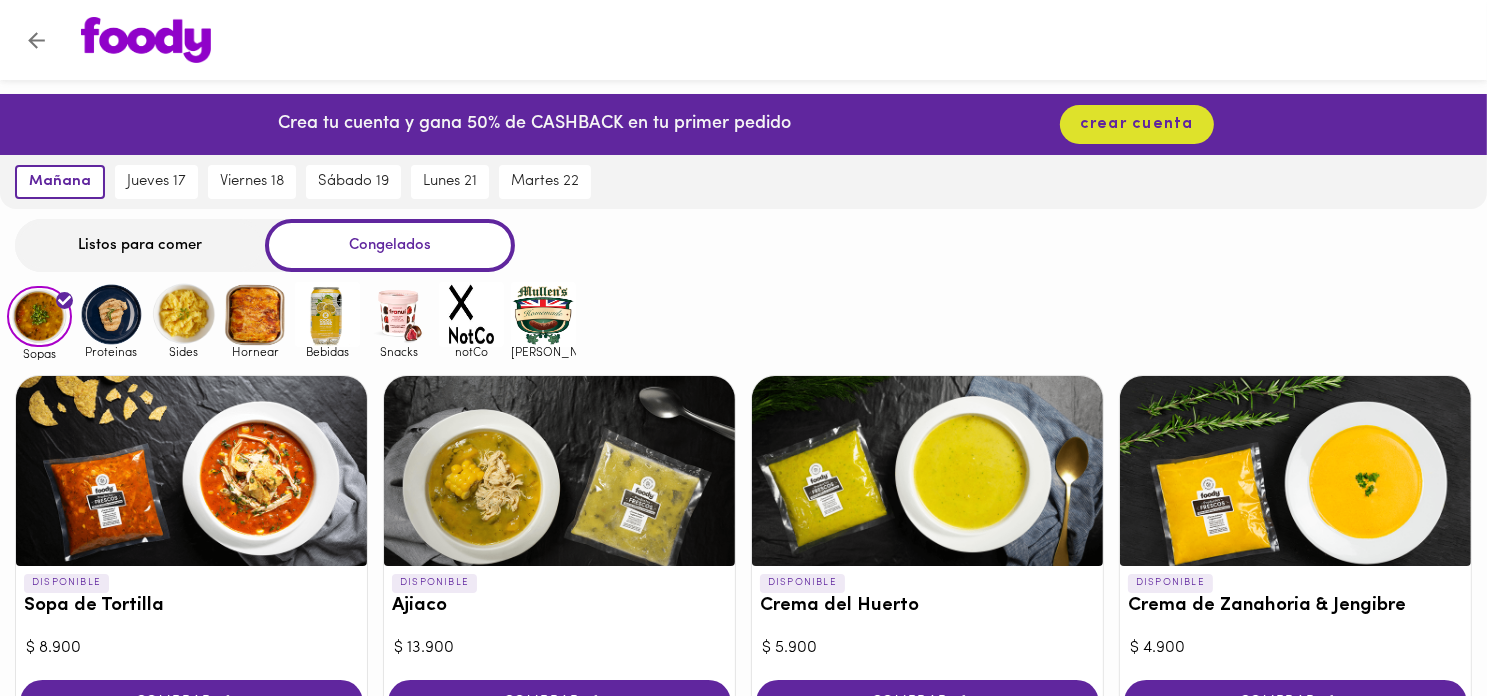 click on "Listos para comer Congelados" at bounding box center (743, 245) 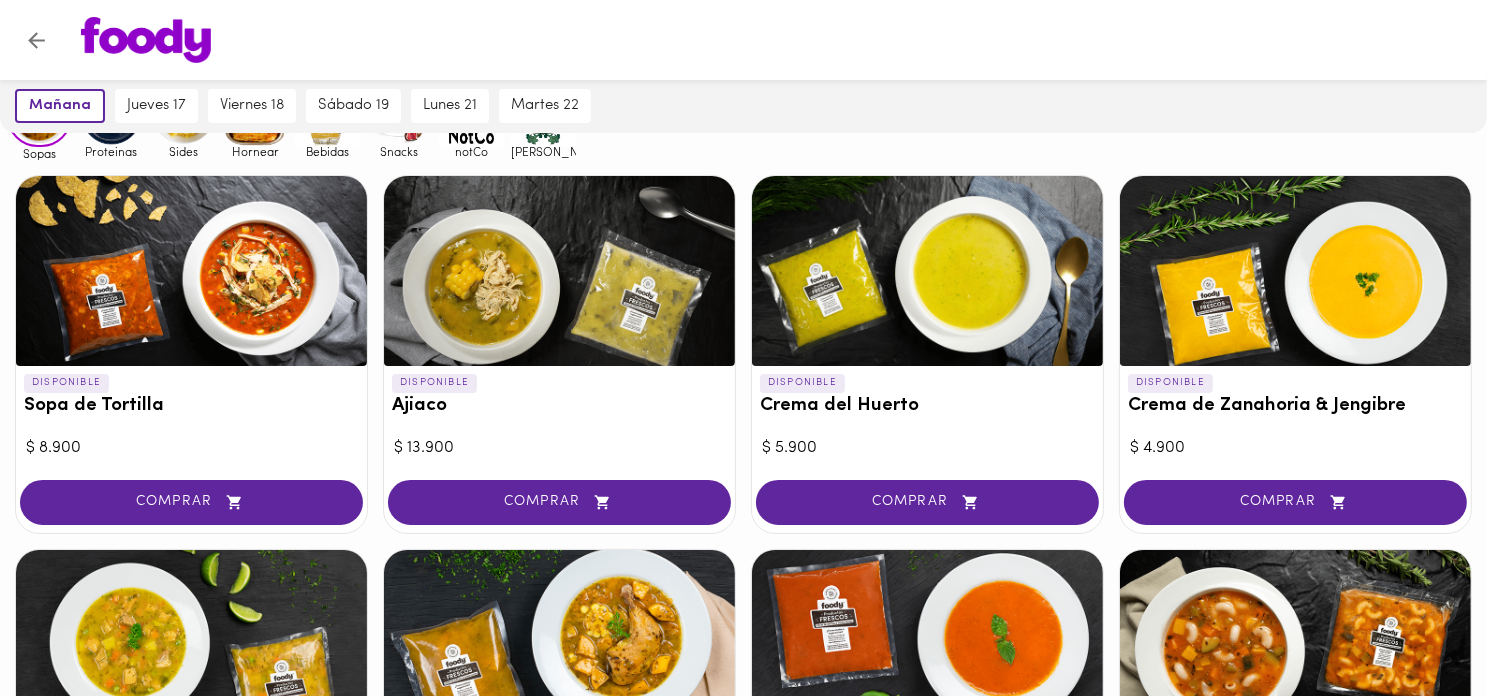 scroll, scrollTop: 100, scrollLeft: 0, axis: vertical 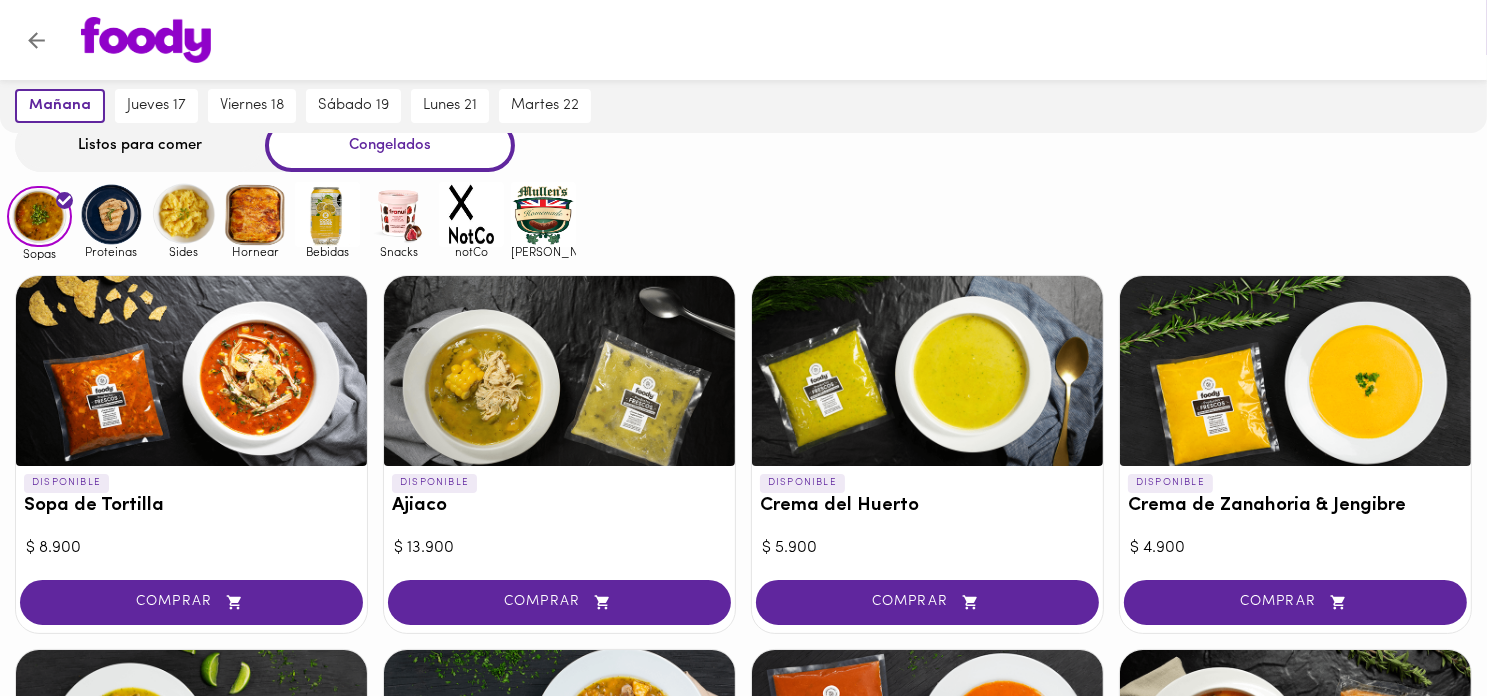 click at bounding box center [255, 214] 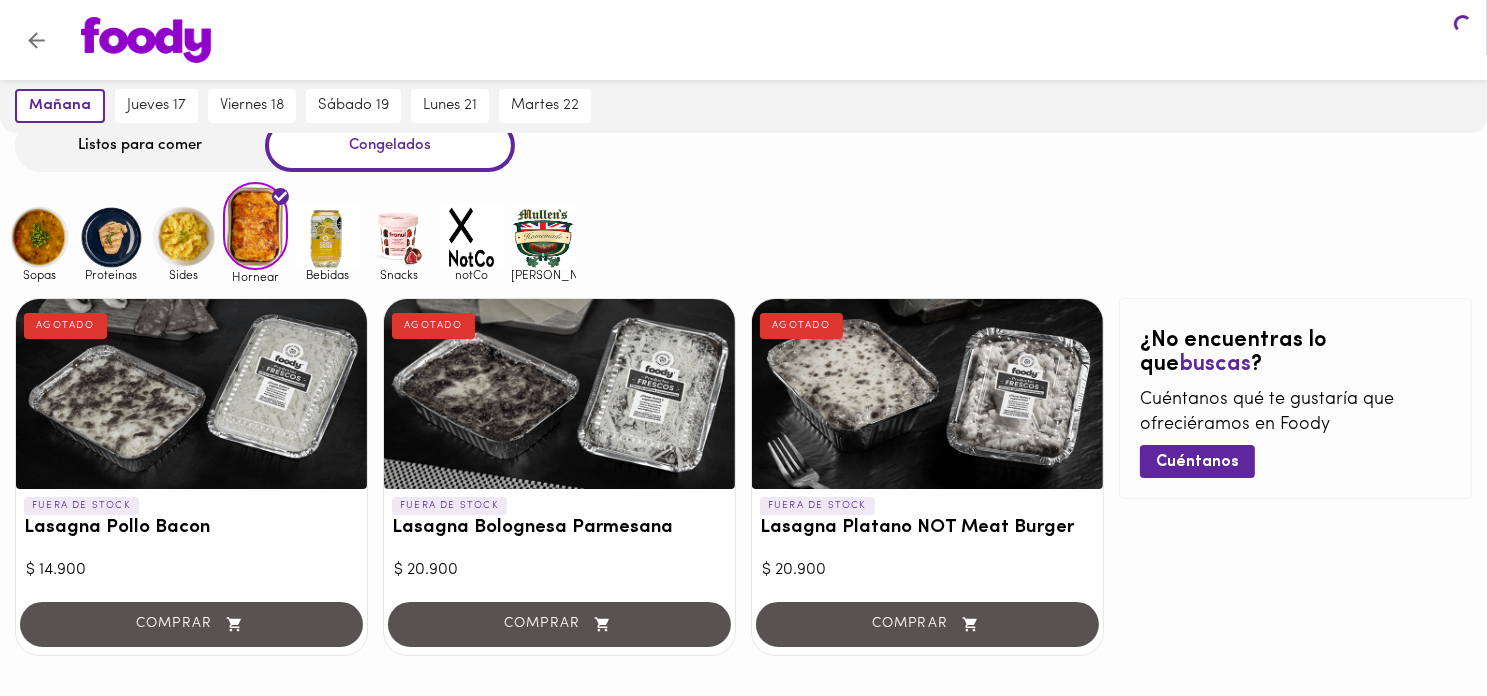 scroll, scrollTop: 0, scrollLeft: 0, axis: both 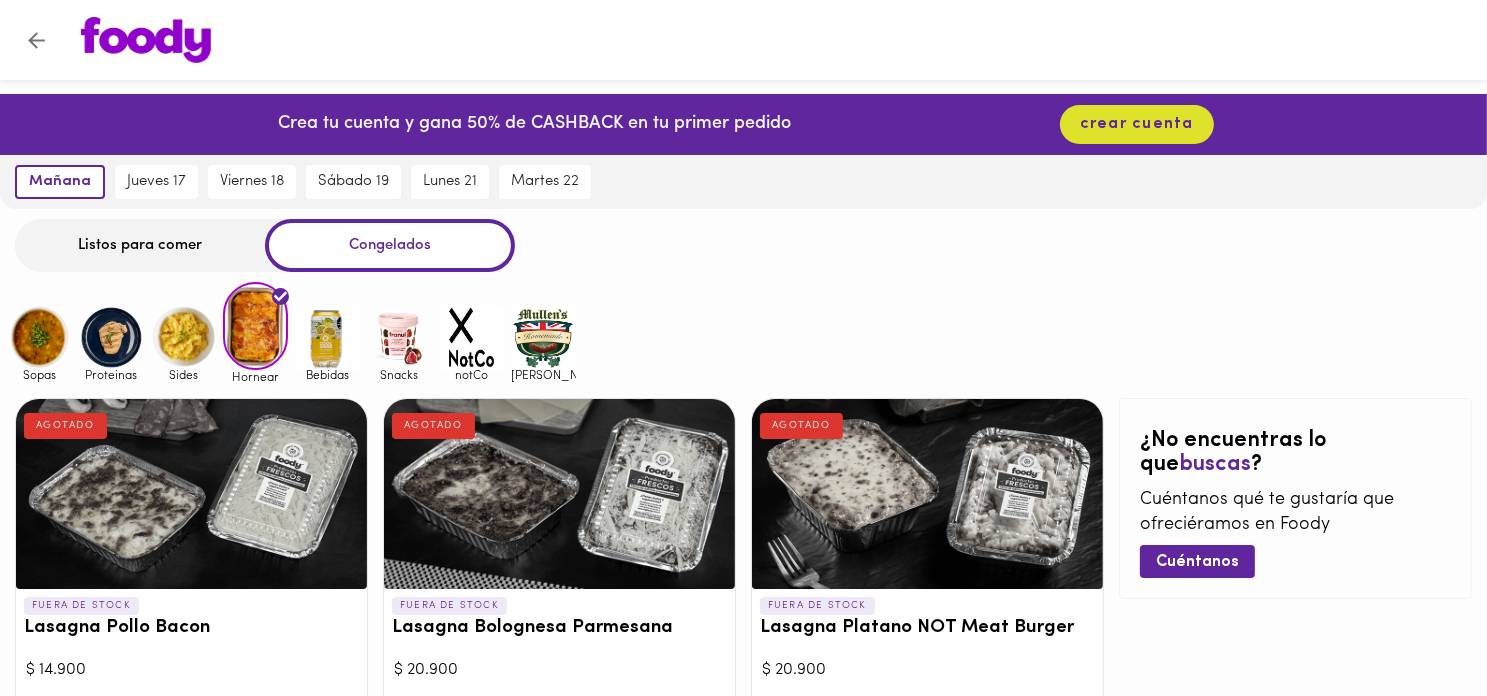 click at bounding box center [39, 337] 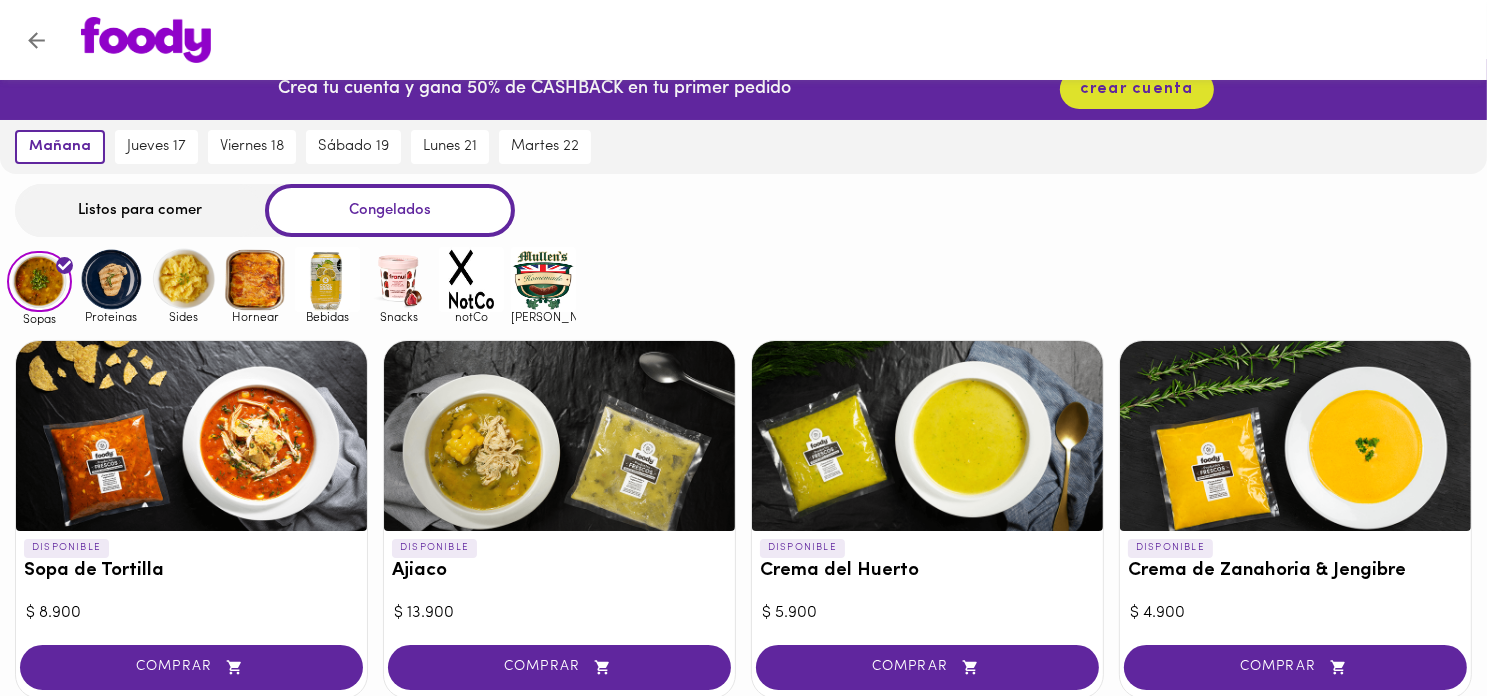 scroll, scrollTop: 0, scrollLeft: 0, axis: both 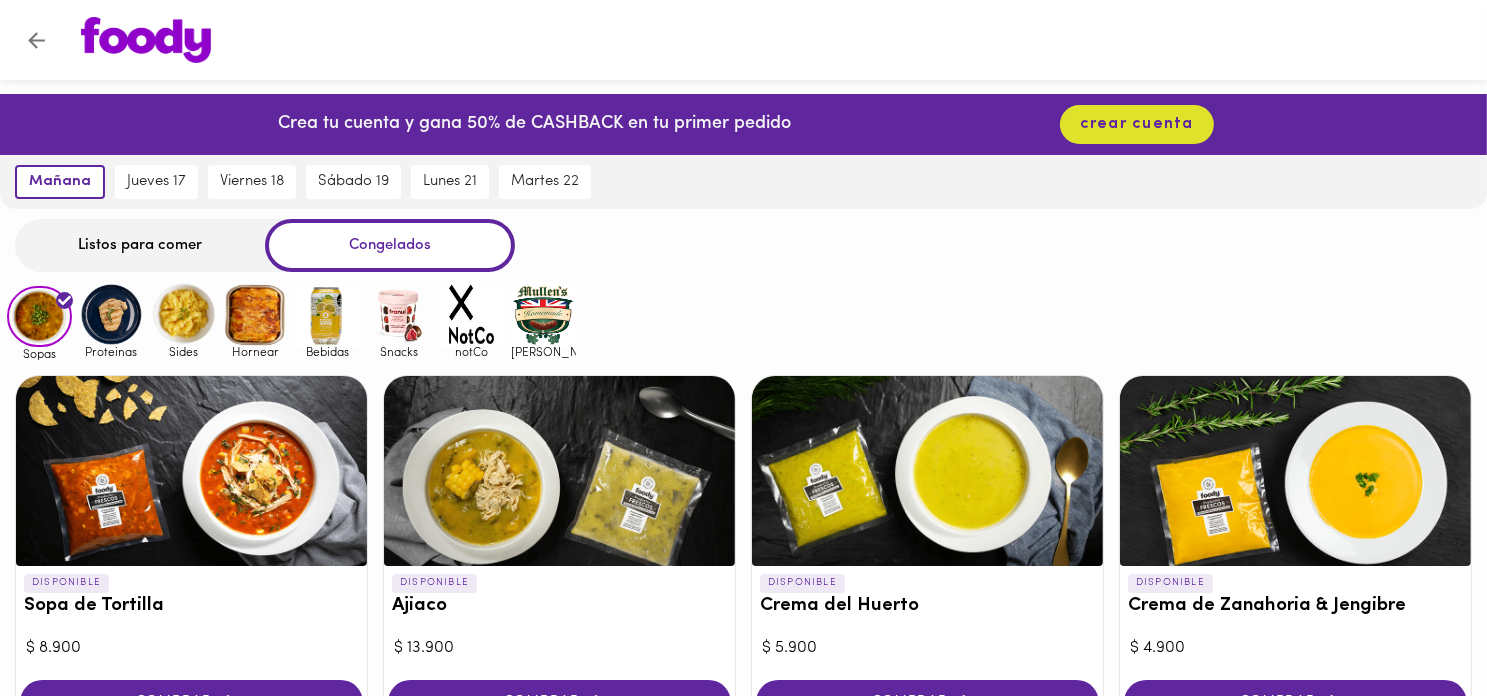 click at bounding box center [111, 314] 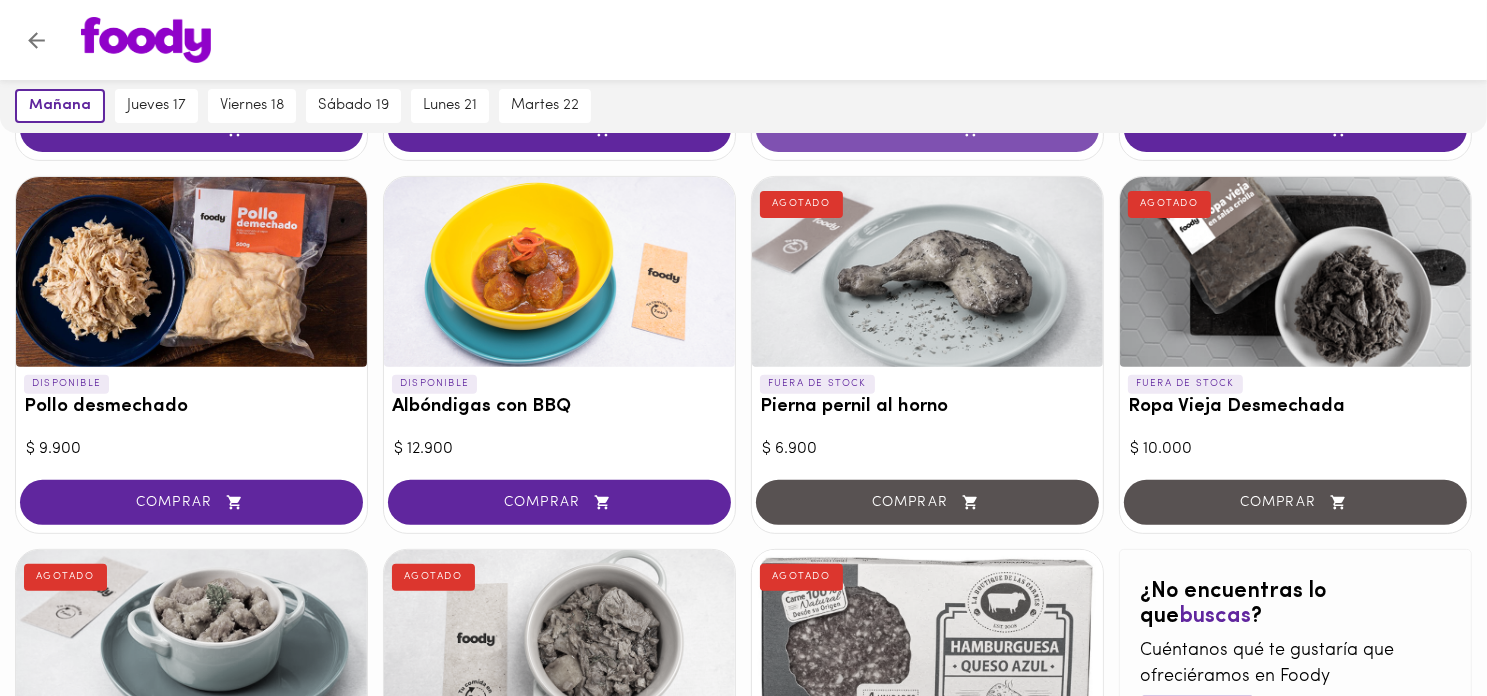 scroll, scrollTop: 600, scrollLeft: 0, axis: vertical 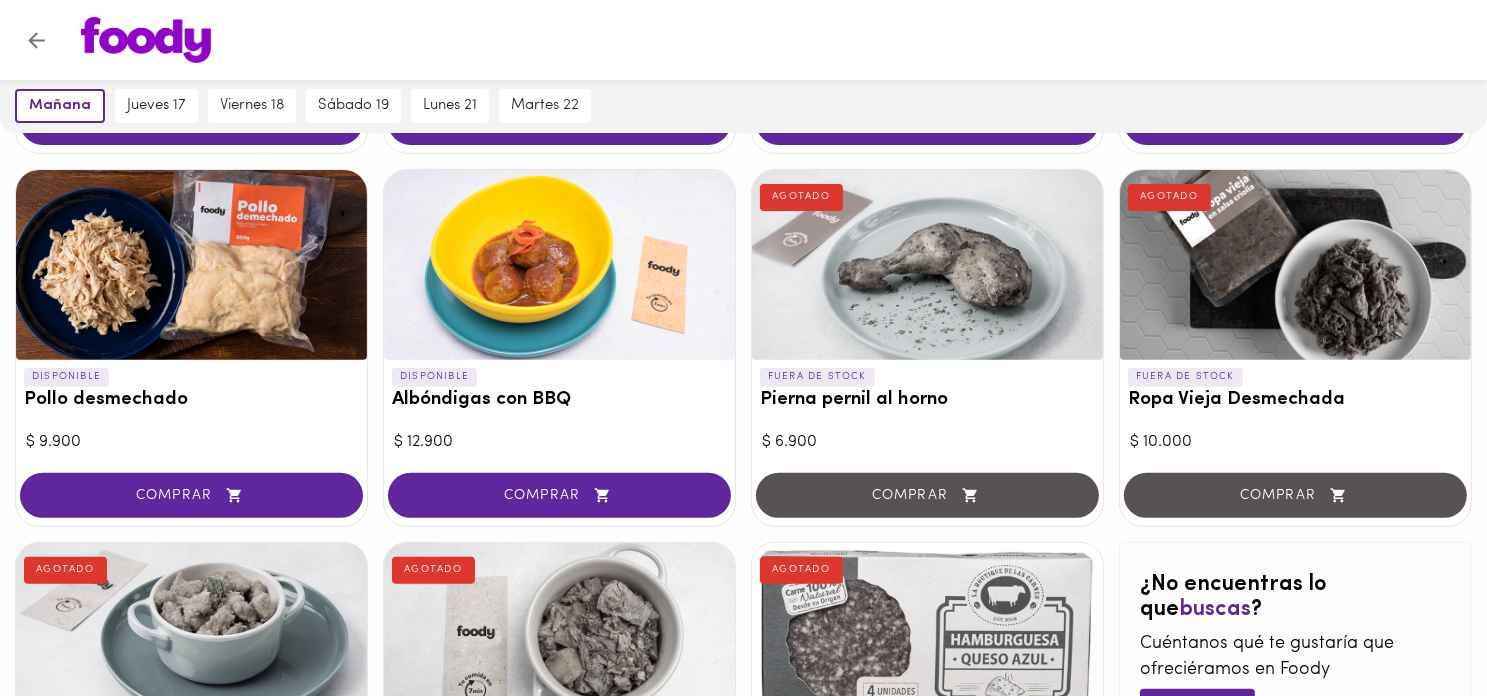 click at bounding box center (559, 265) 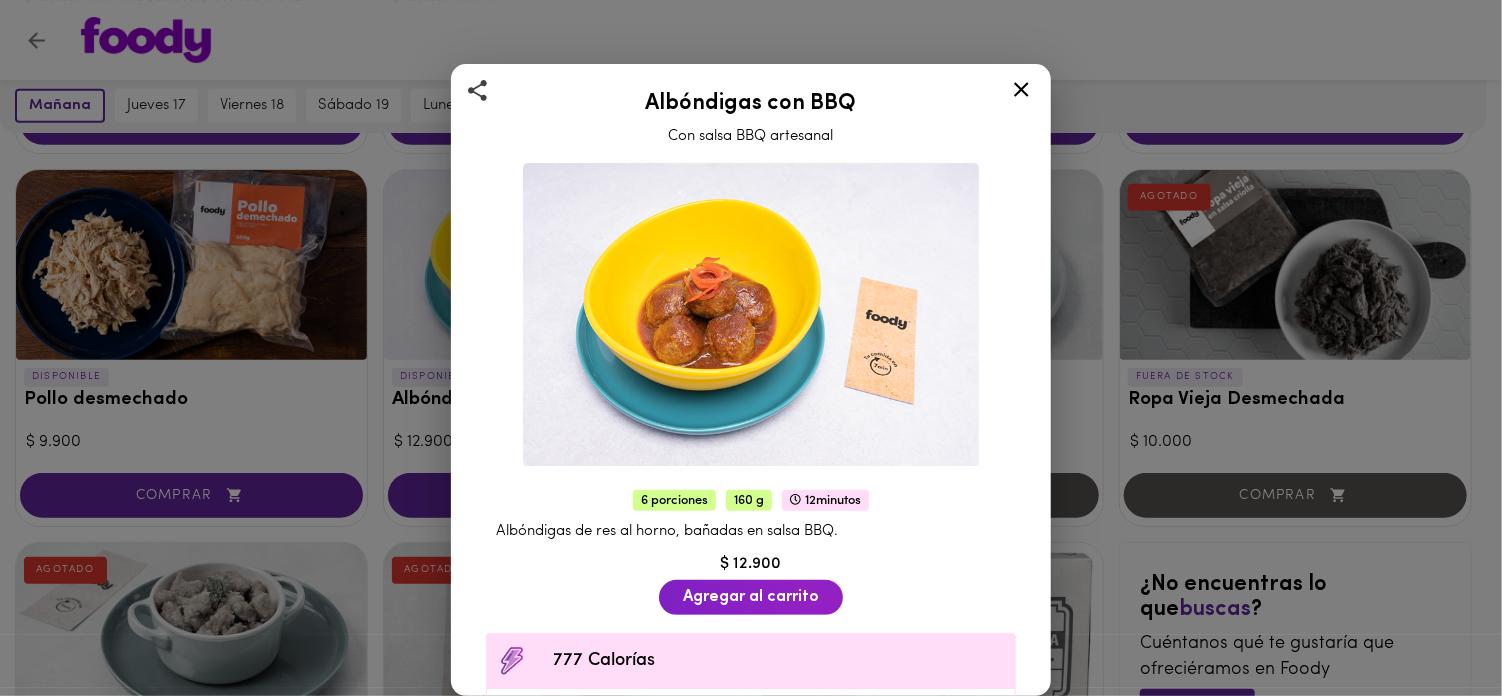 click 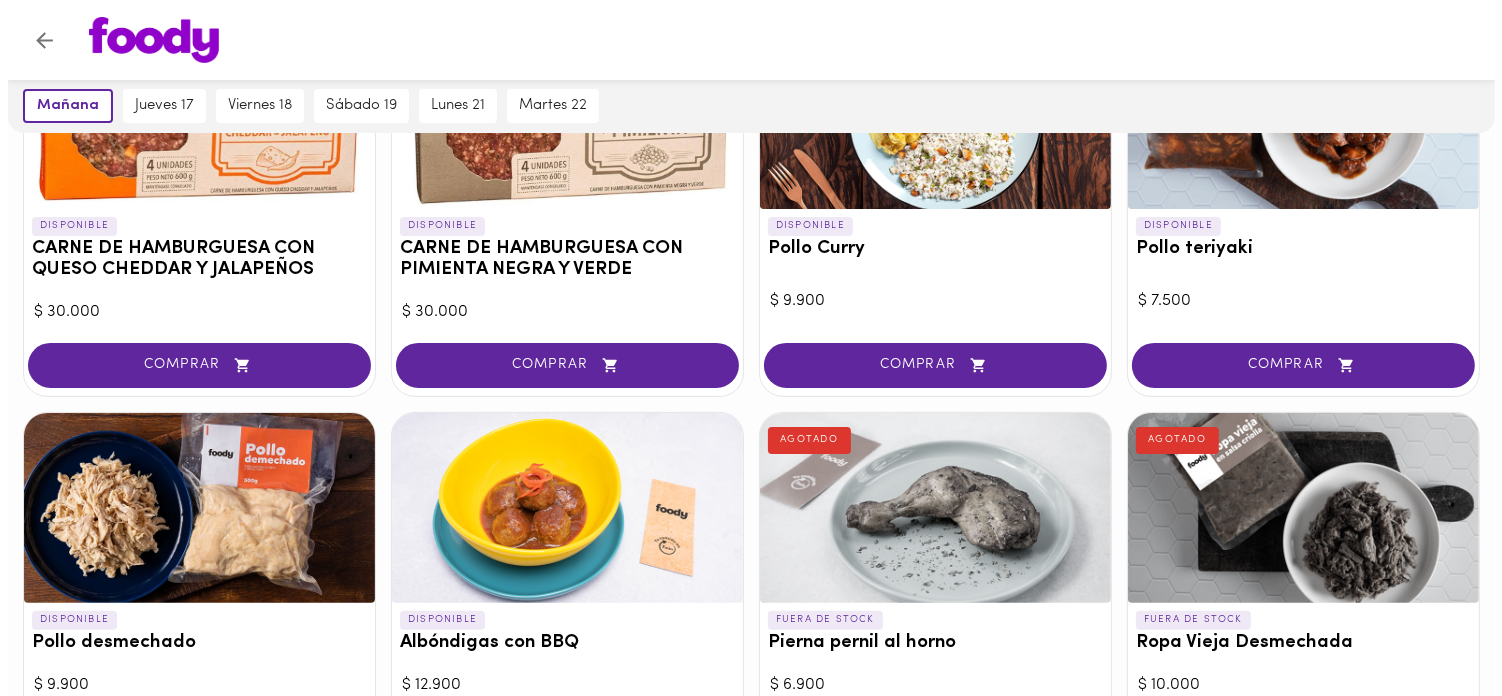 scroll, scrollTop: 200, scrollLeft: 0, axis: vertical 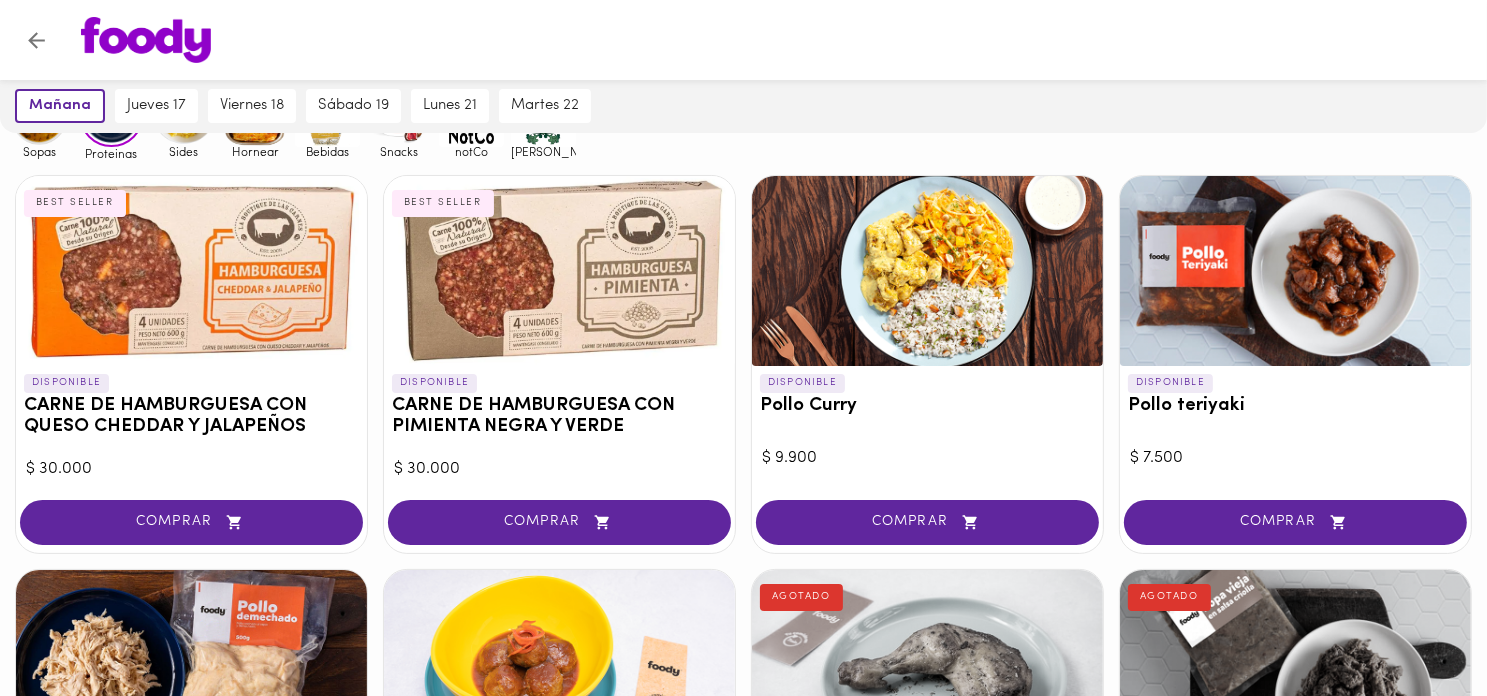 click at bounding box center (191, 271) 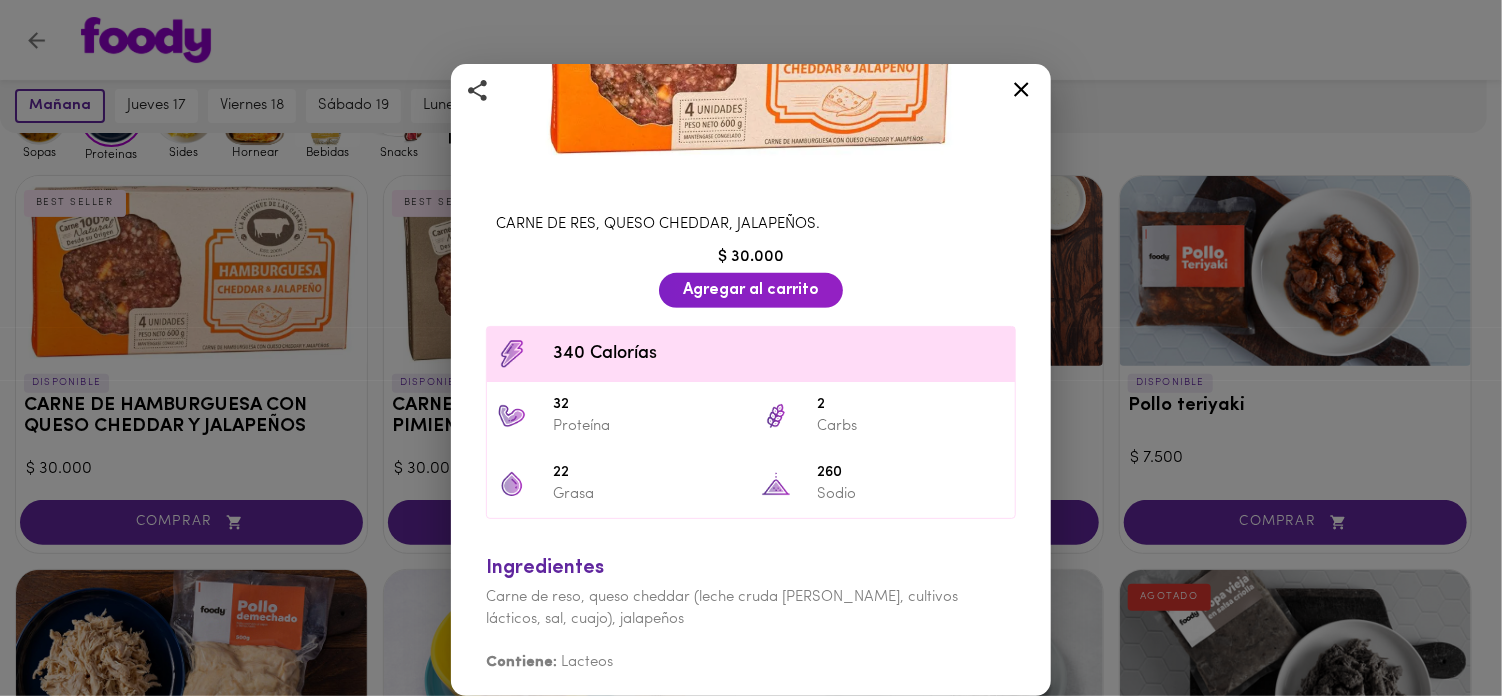 scroll, scrollTop: 280, scrollLeft: 0, axis: vertical 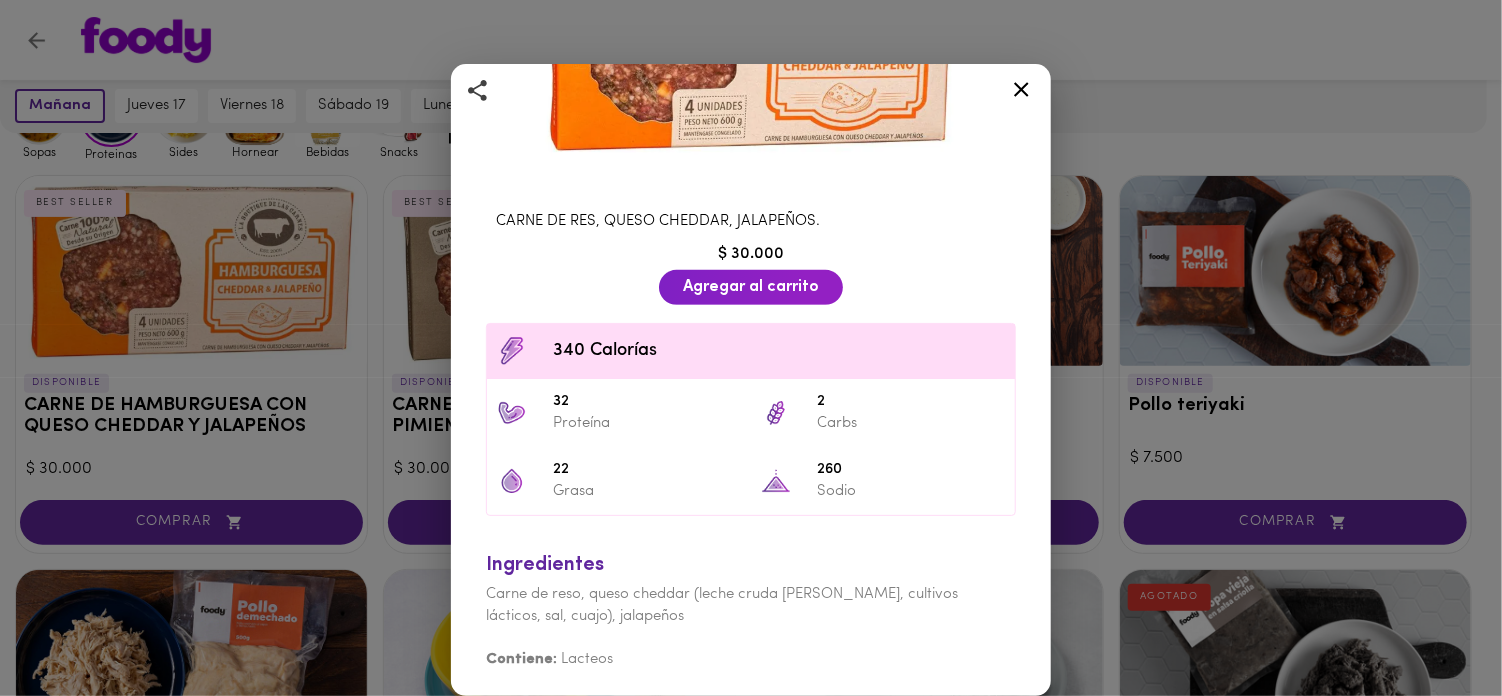 click on "CARNE DE HAMBURGUESA CON QUESO CHEDDAR Y JALAPEÑOS    CARNE DE RES, QUESO CHEDDAR, JALAPEÑOS. BEST SELLER CARNE DE RES, QUESO CHEDDAR, JALAPEÑOS. $ 30.000 Agregar al carrito 340 Calorías 32 Proteína 2 Carbs 22 Grasa 260 Sodio Ingredientes Carne de reso, queso cheddar (leche cruda [PERSON_NAME], cultivos lácticos,
sal, cuajo), jalapeños Contiene:   Lacteos" at bounding box center (751, 348) 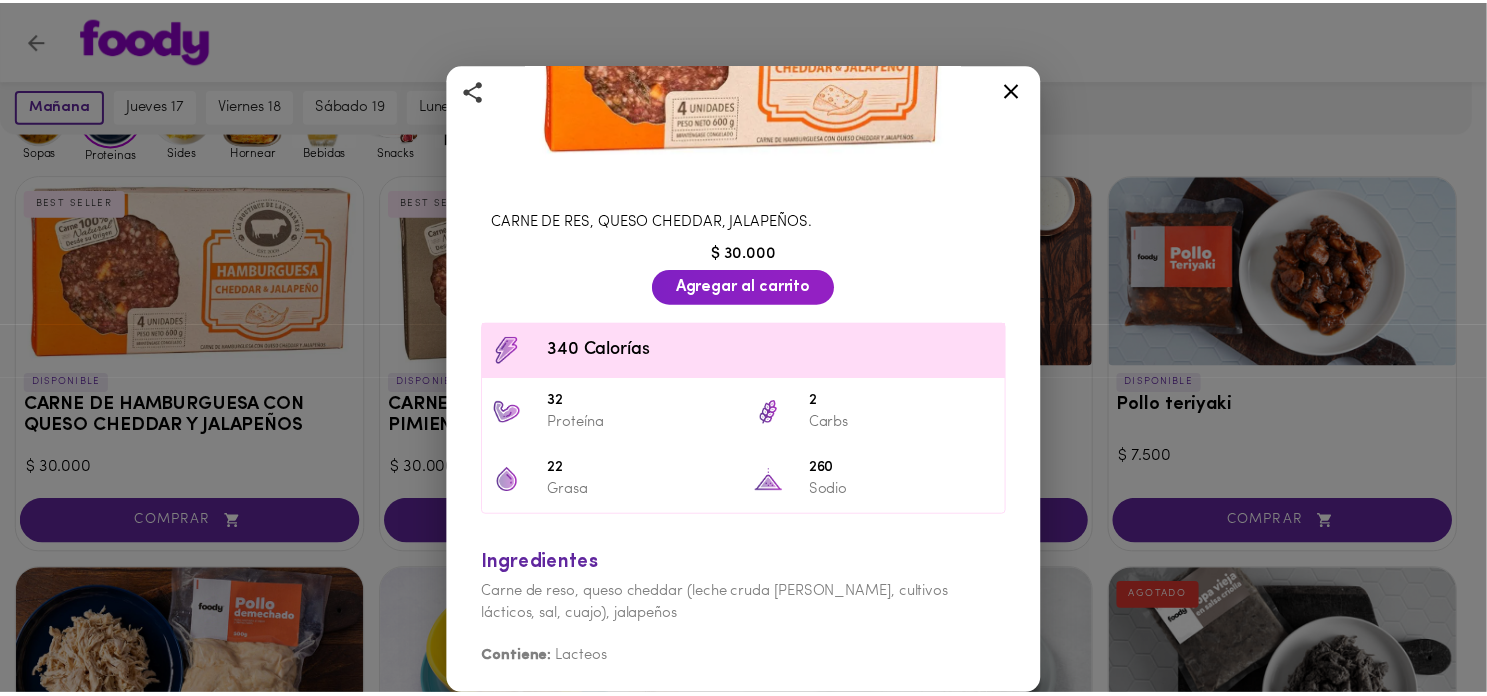 scroll, scrollTop: 0, scrollLeft: 0, axis: both 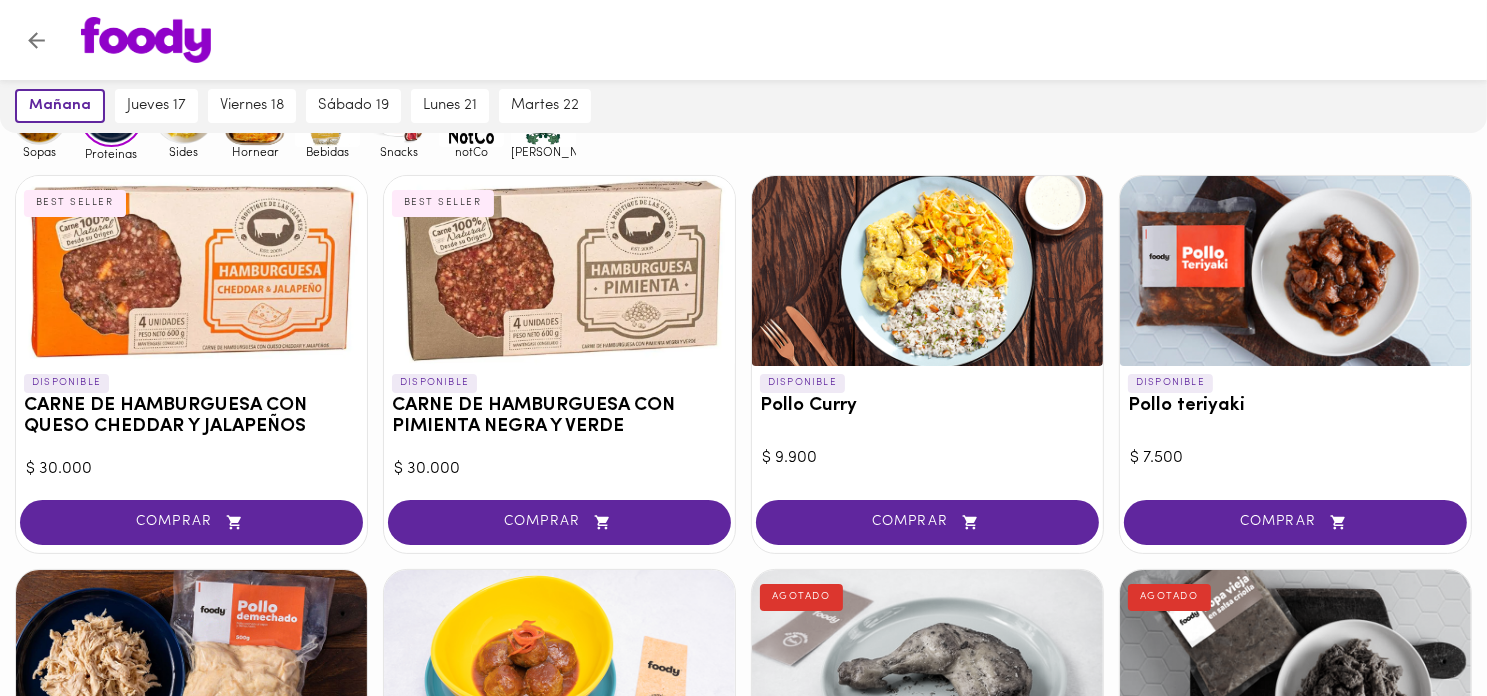 click at bounding box center [559, 271] 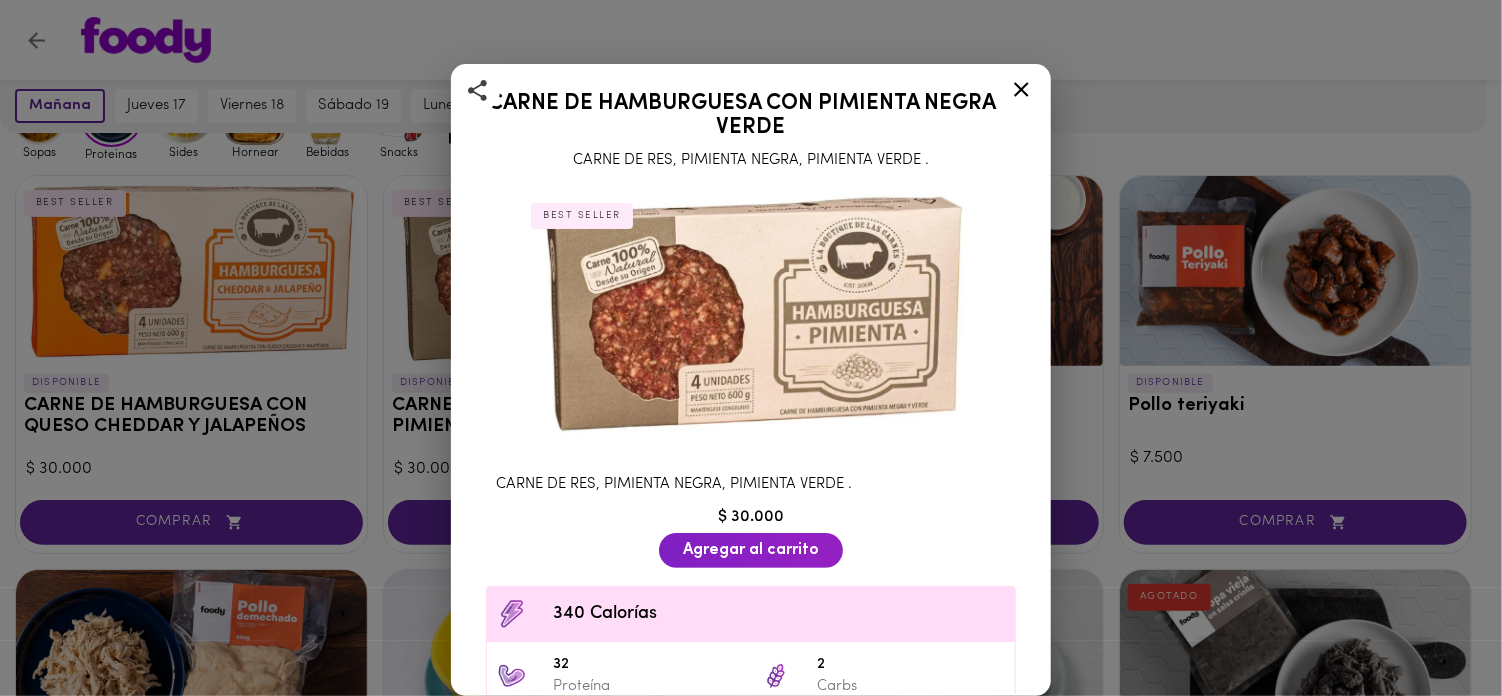click on "BEST SELLER" at bounding box center [751, 318] 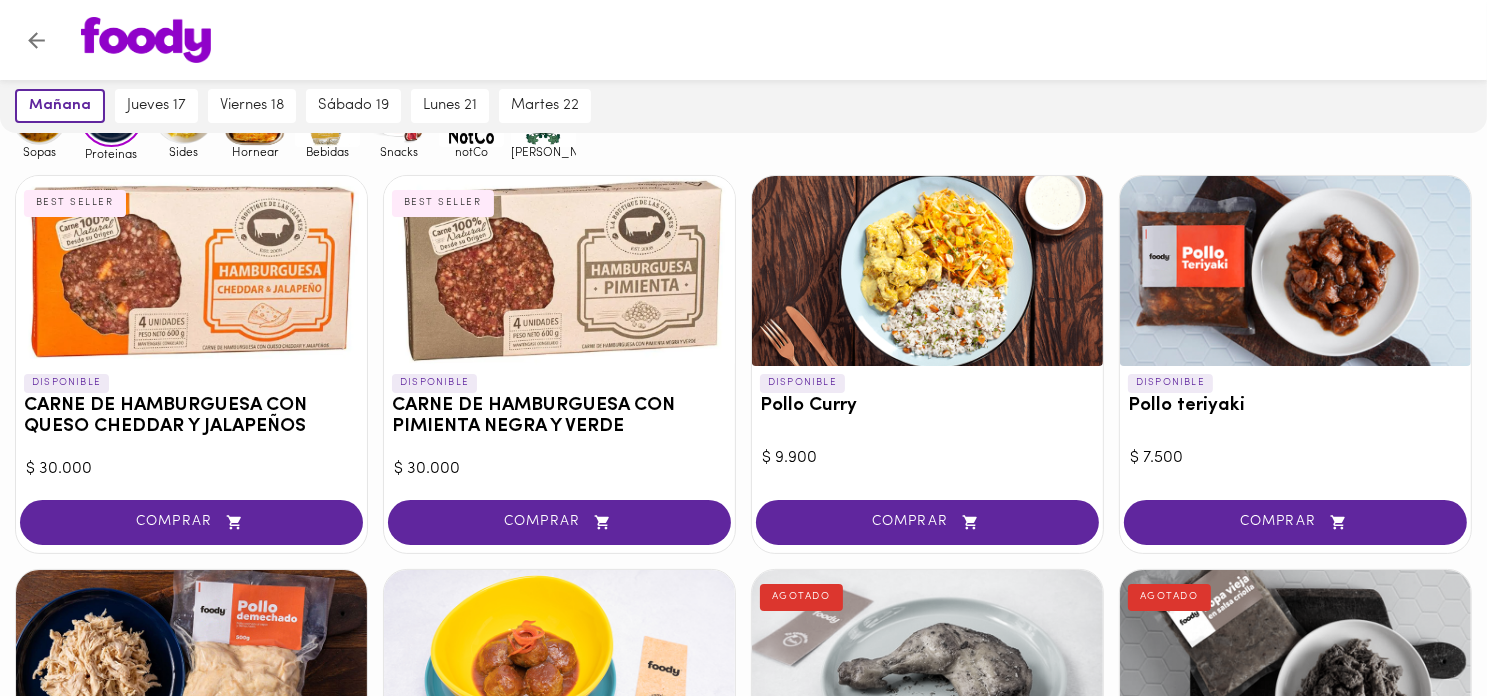 click at bounding box center [559, 271] 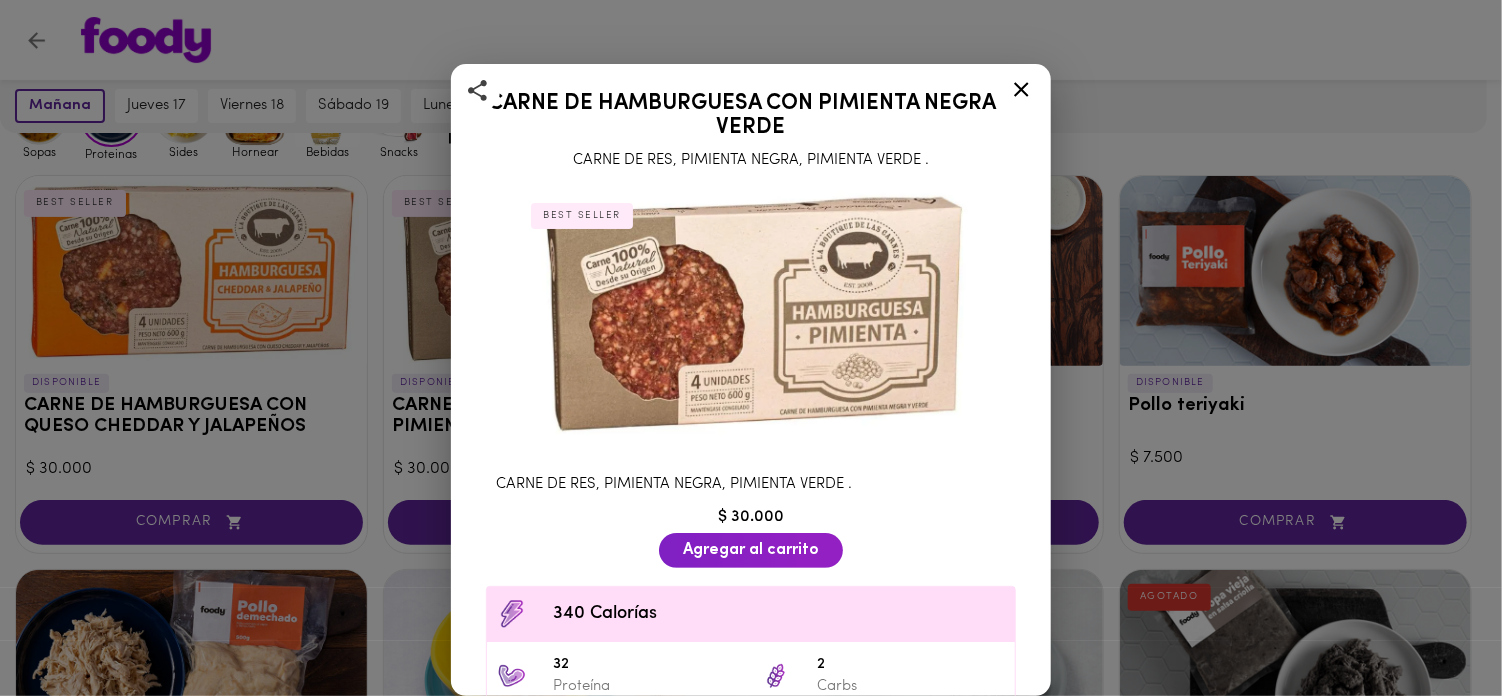 click 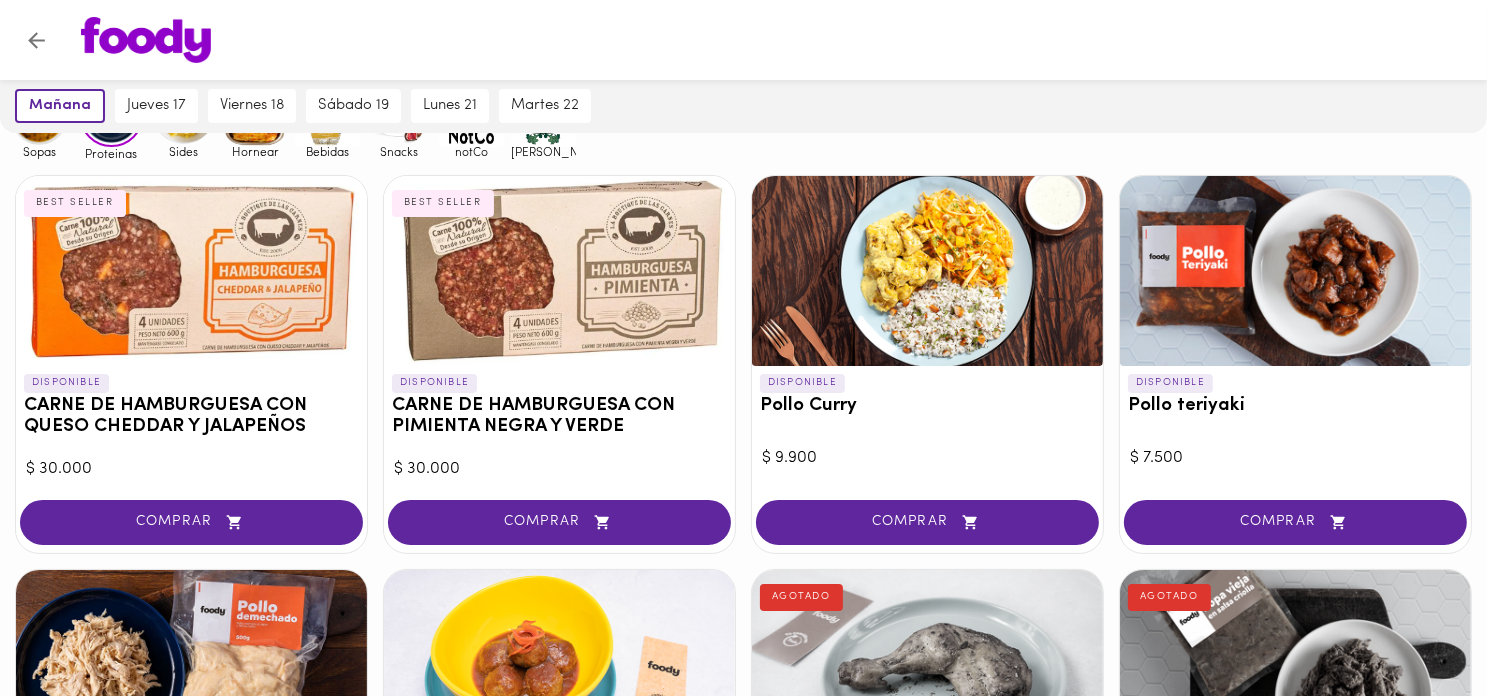 click at bounding box center [559, 271] 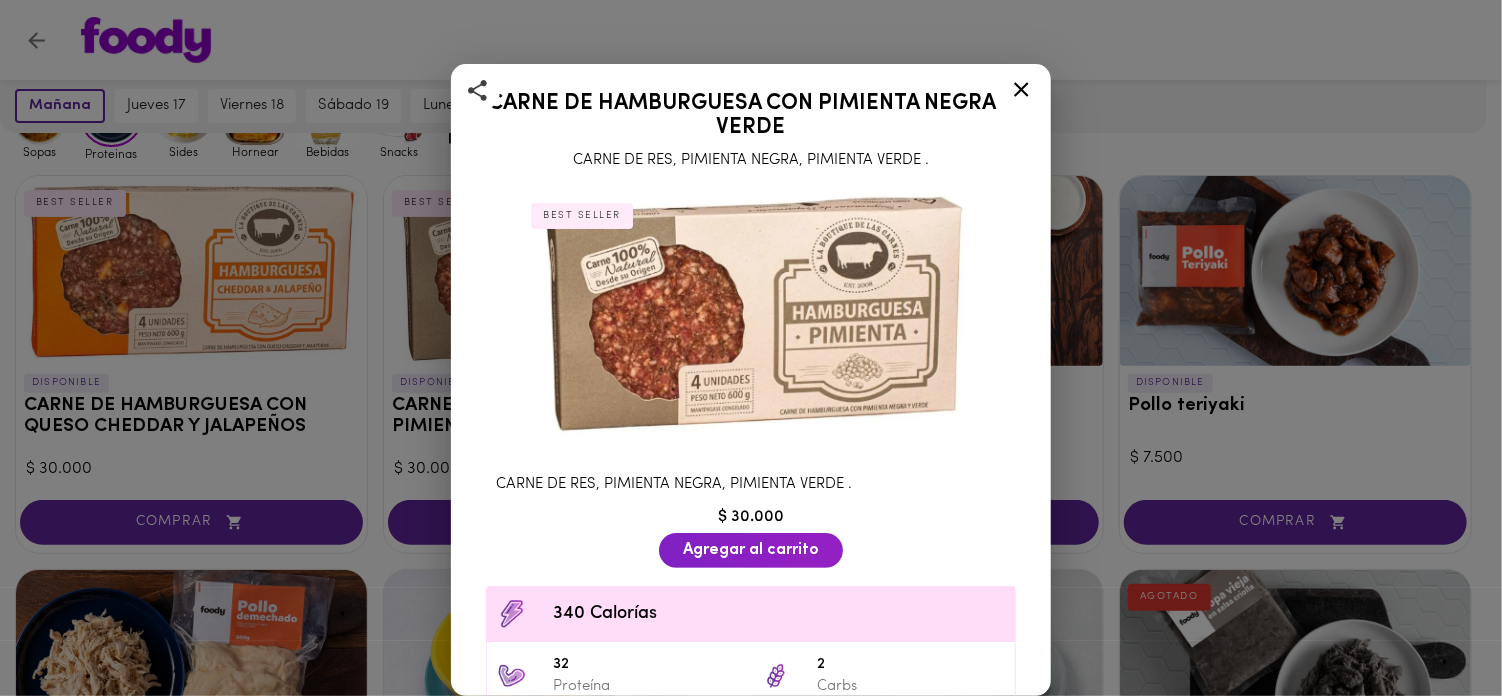 click at bounding box center [751, 314] 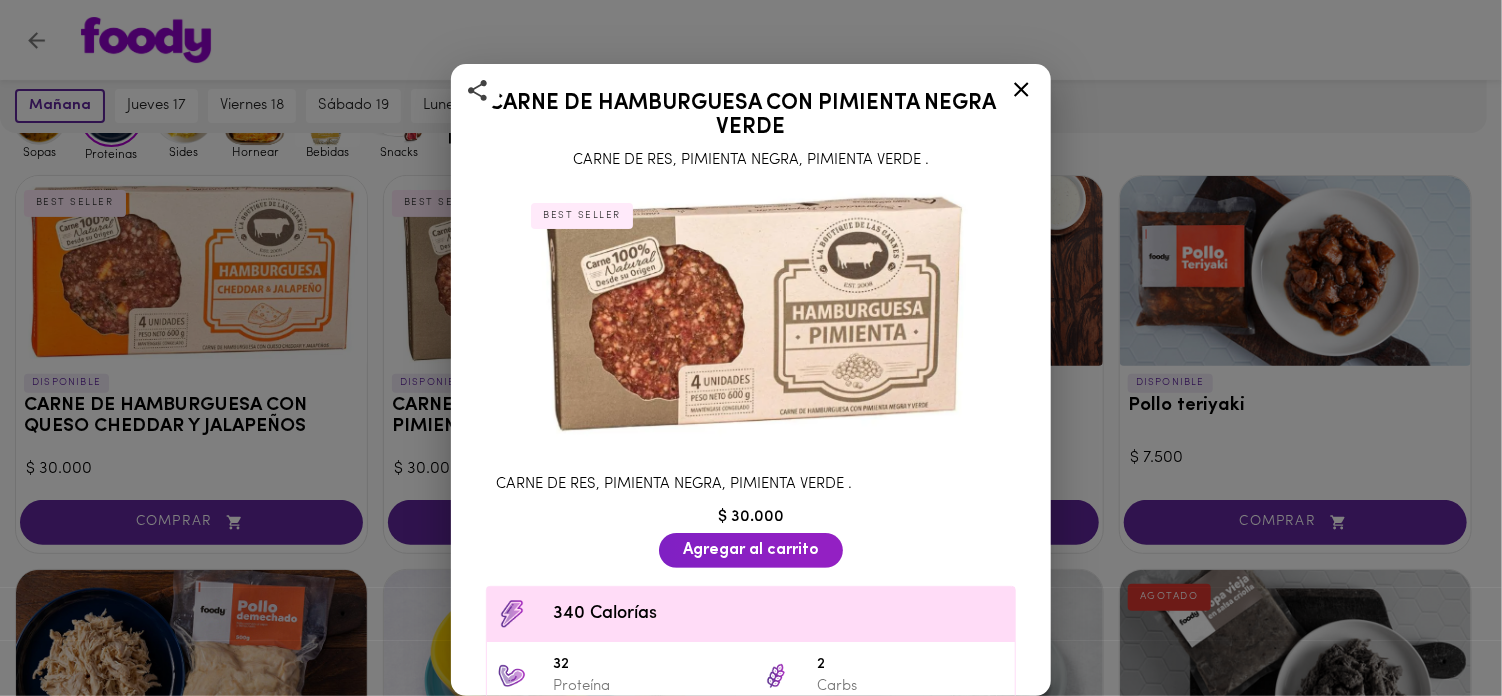click 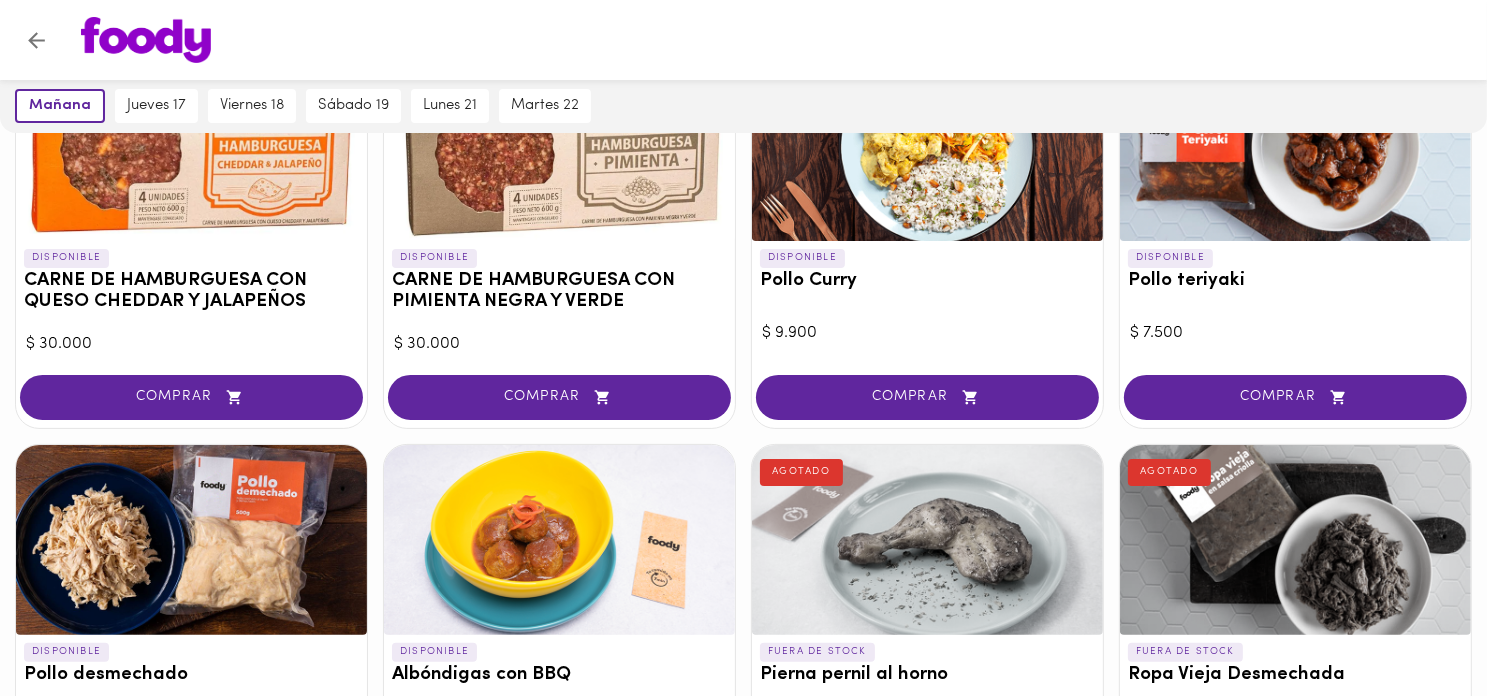 scroll, scrollTop: 300, scrollLeft: 0, axis: vertical 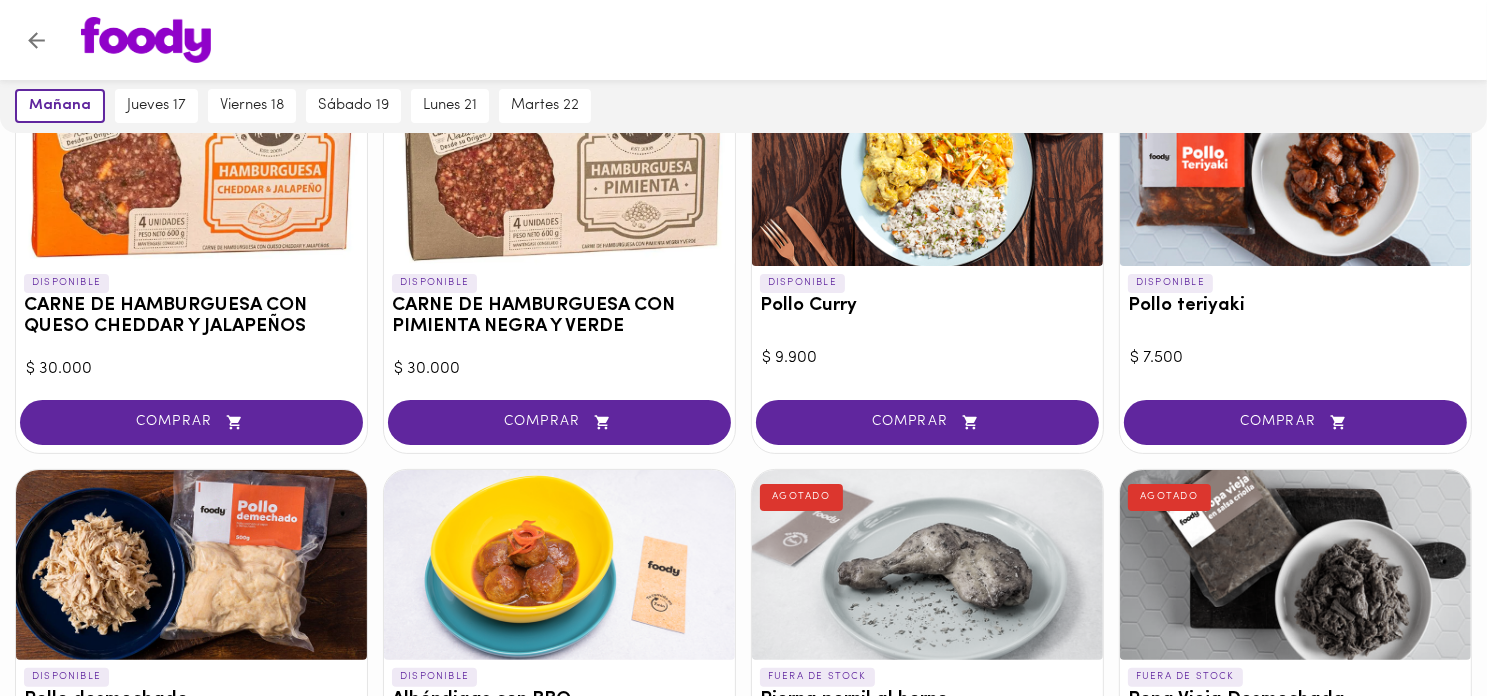 click on "$ 9.900" at bounding box center [927, 358] 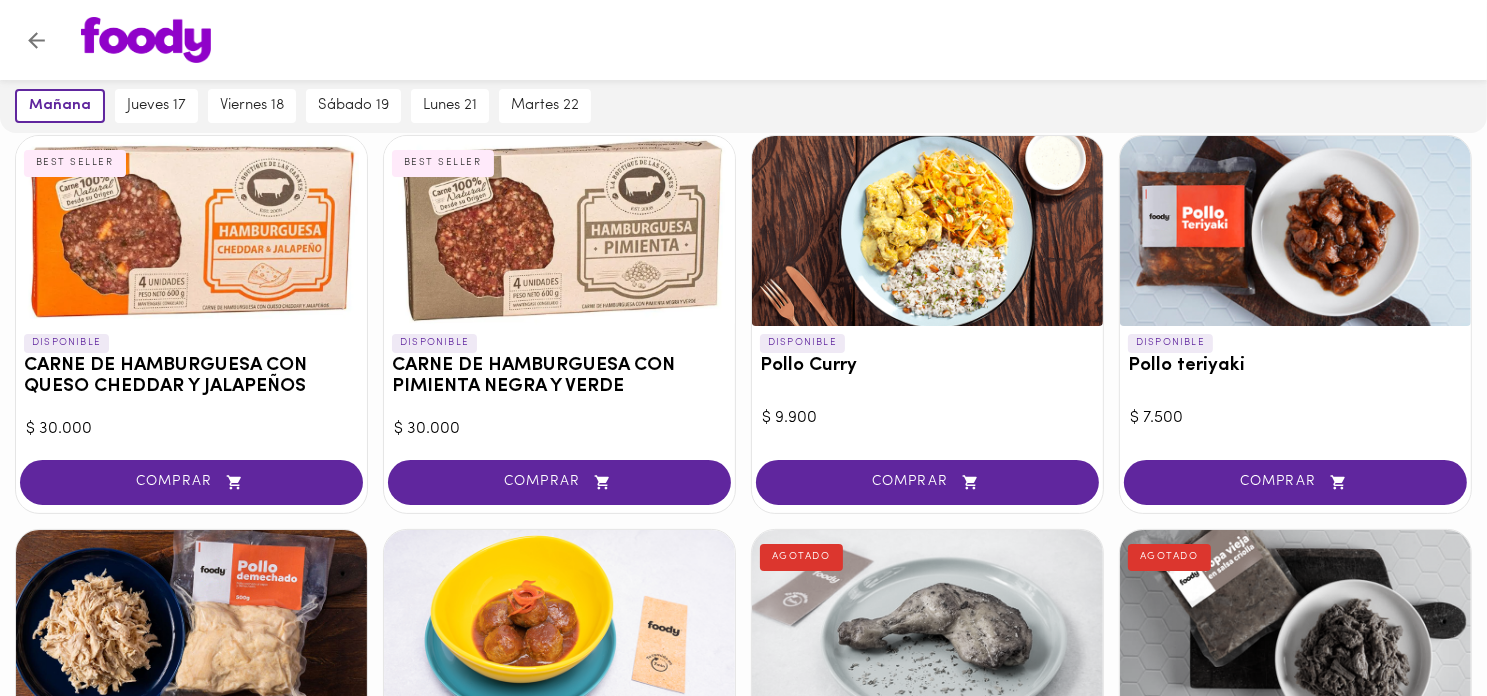 scroll, scrollTop: 0, scrollLeft: 0, axis: both 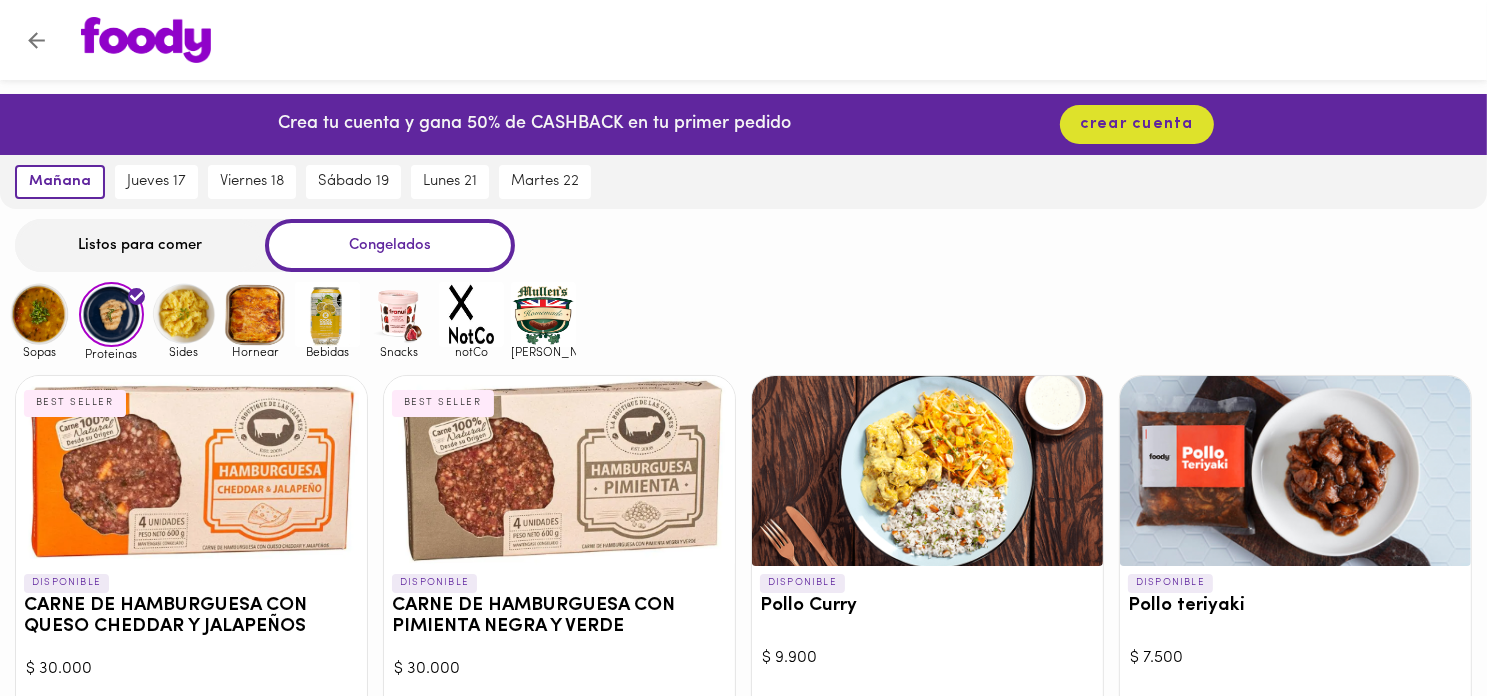 click at bounding box center [183, 314] 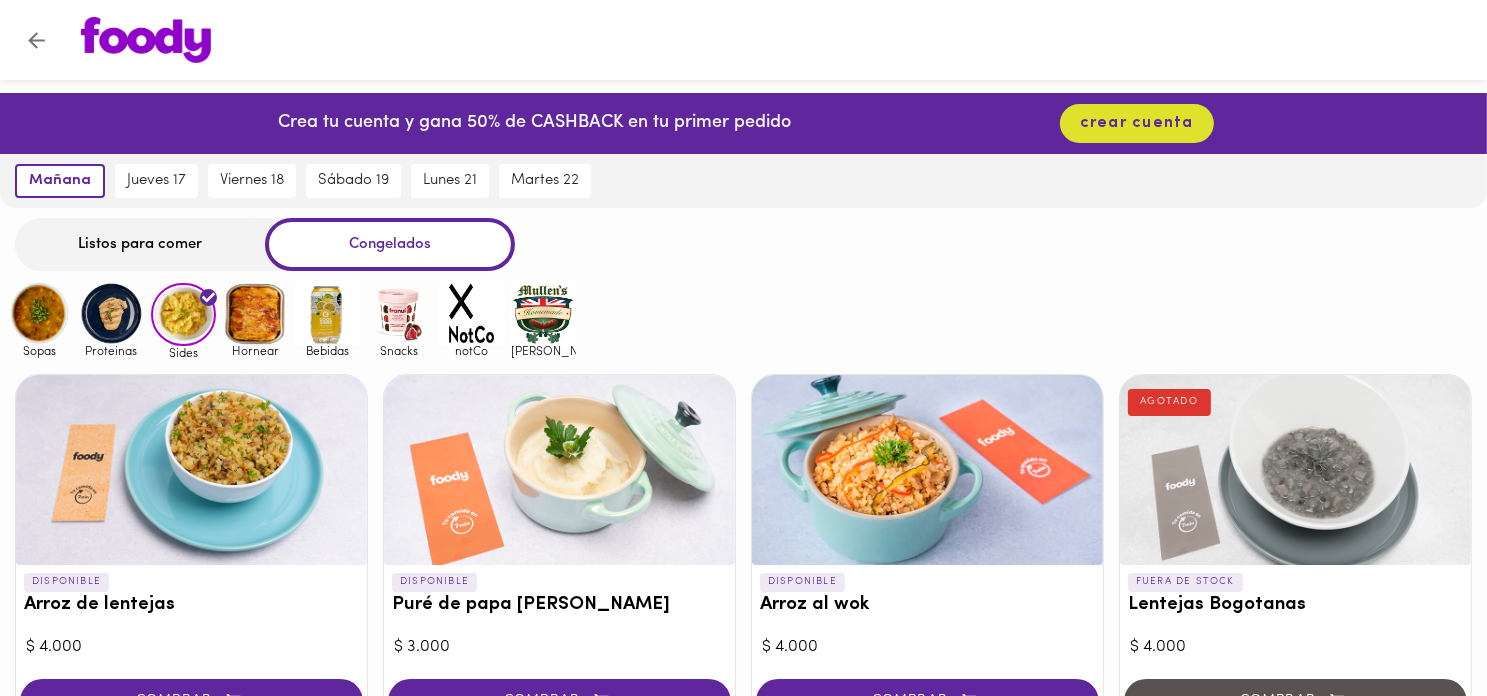 scroll, scrollTop: 0, scrollLeft: 0, axis: both 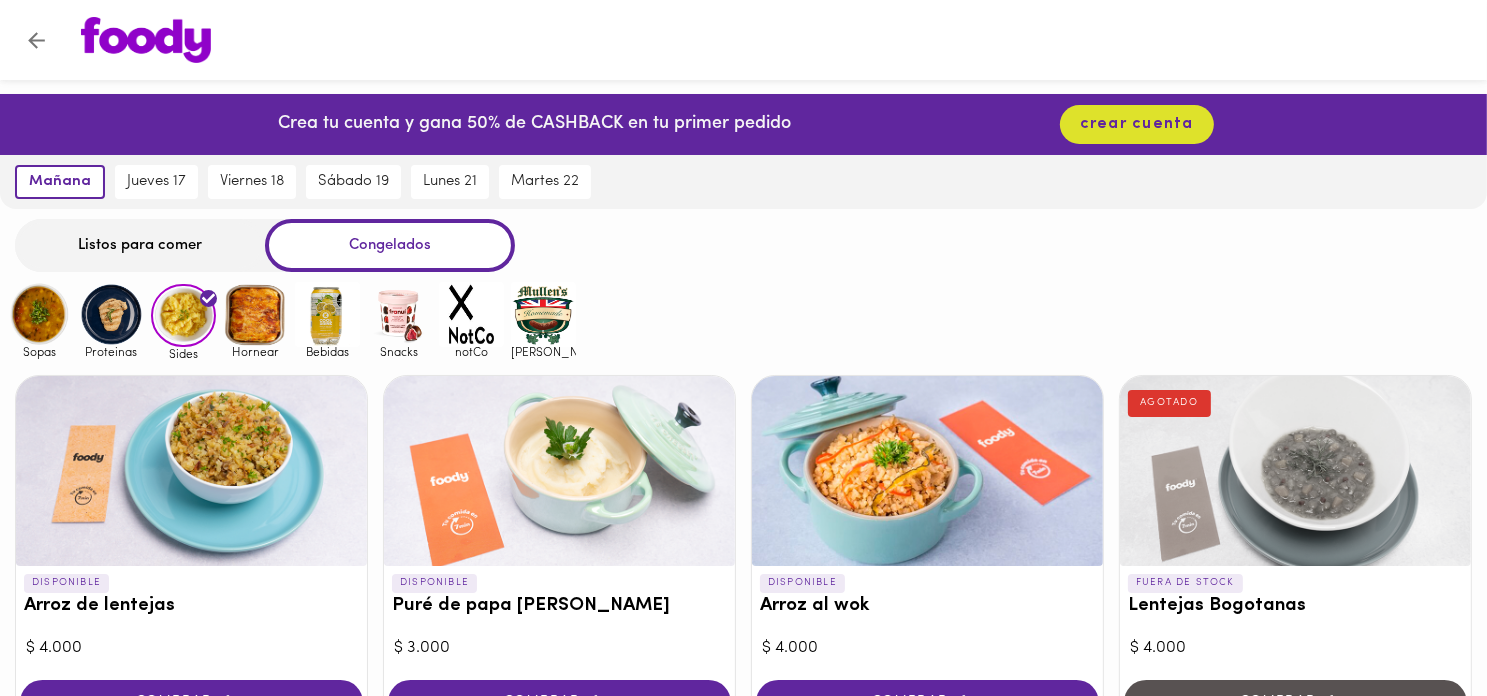 click on "Listos para comer Congelados" at bounding box center (743, 245) 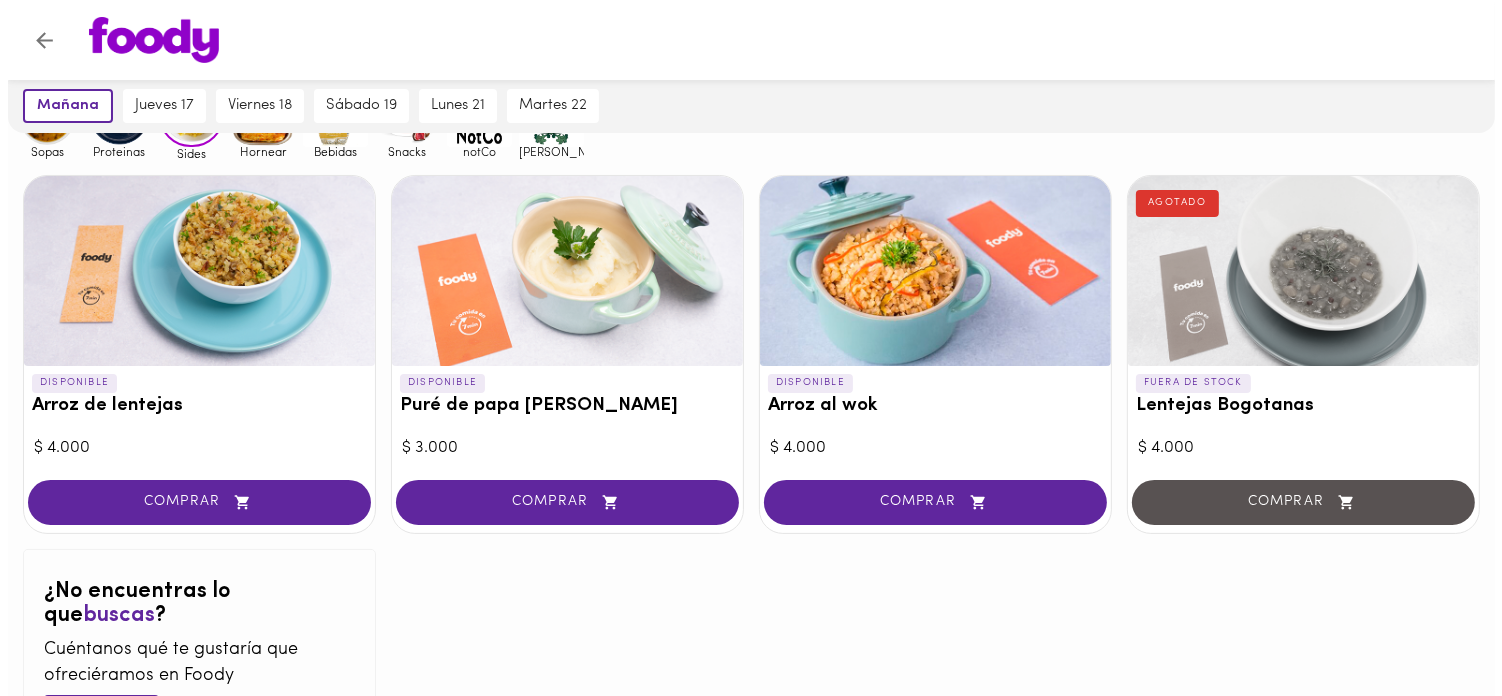 scroll, scrollTop: 0, scrollLeft: 0, axis: both 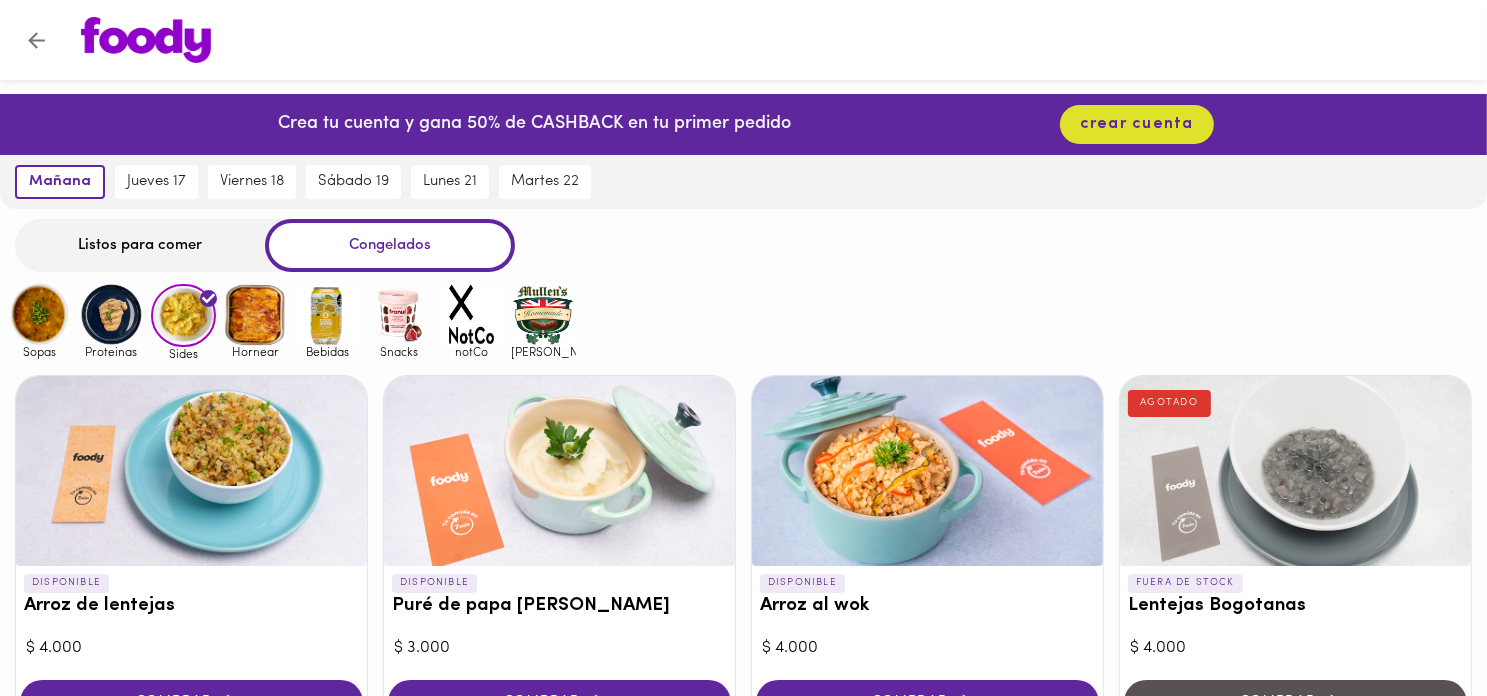 click at bounding box center [111, 314] 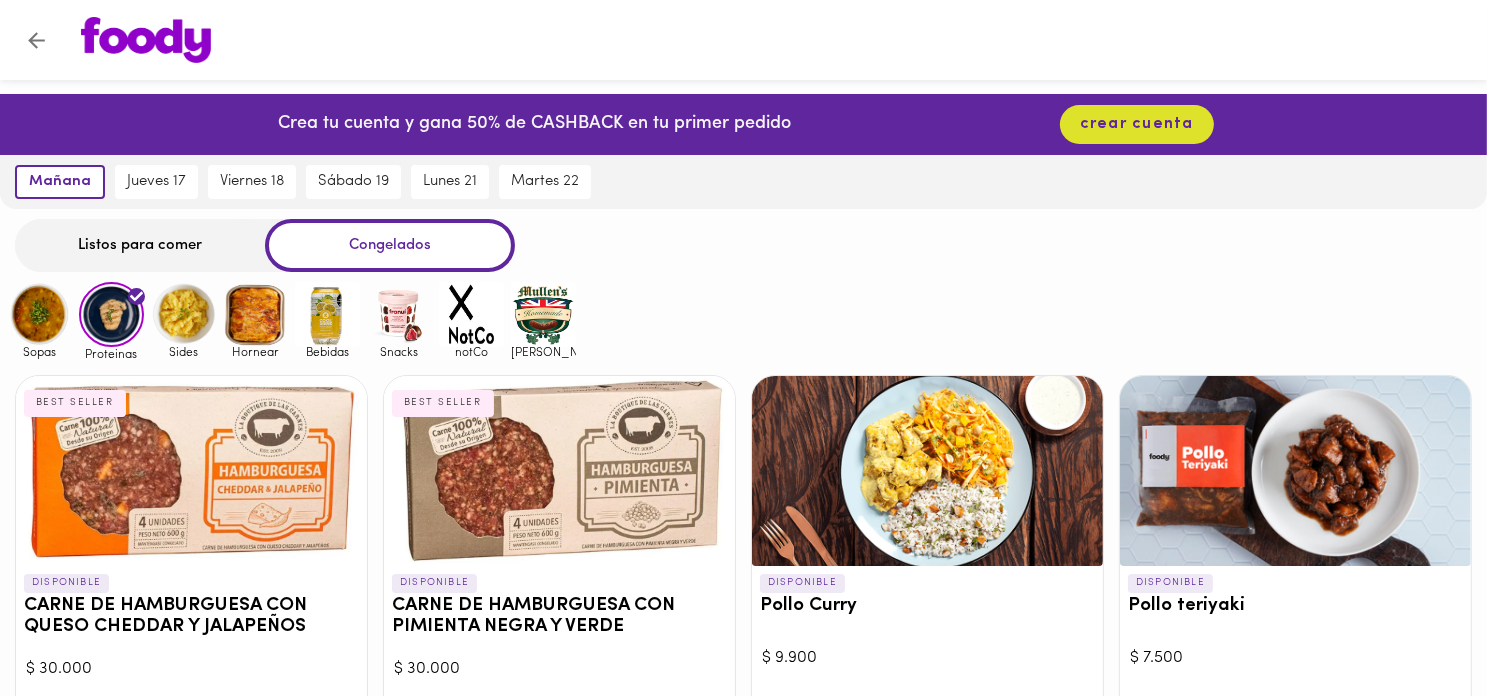click at bounding box center (559, 471) 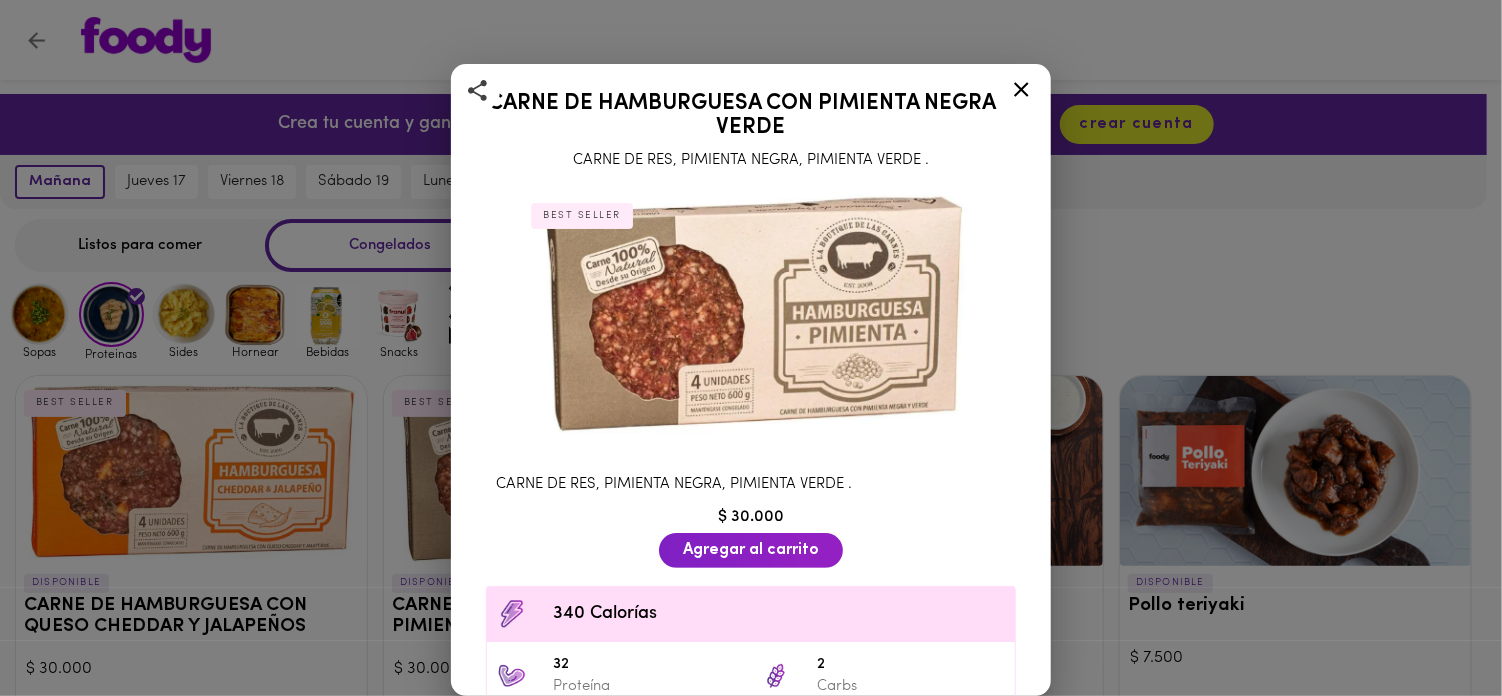 click at bounding box center (751, 314) 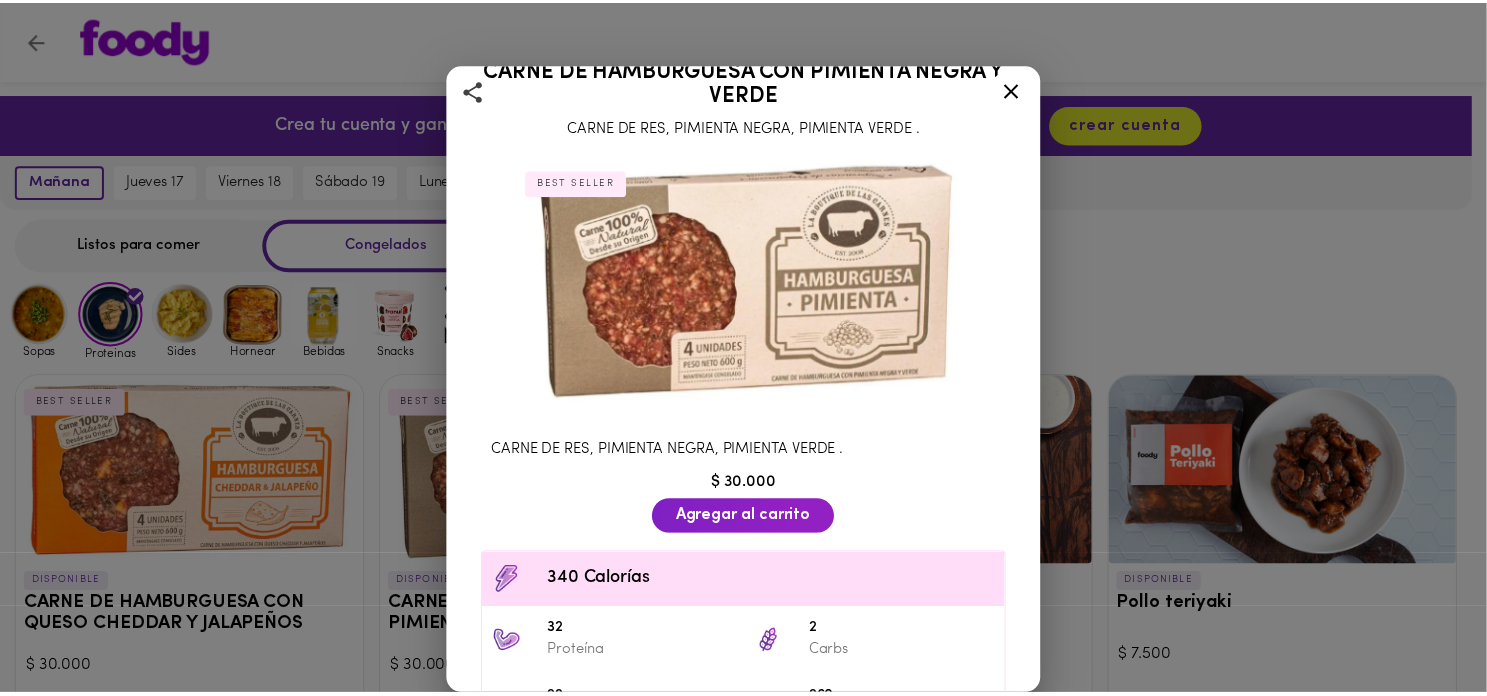 scroll, scrollTop: 0, scrollLeft: 0, axis: both 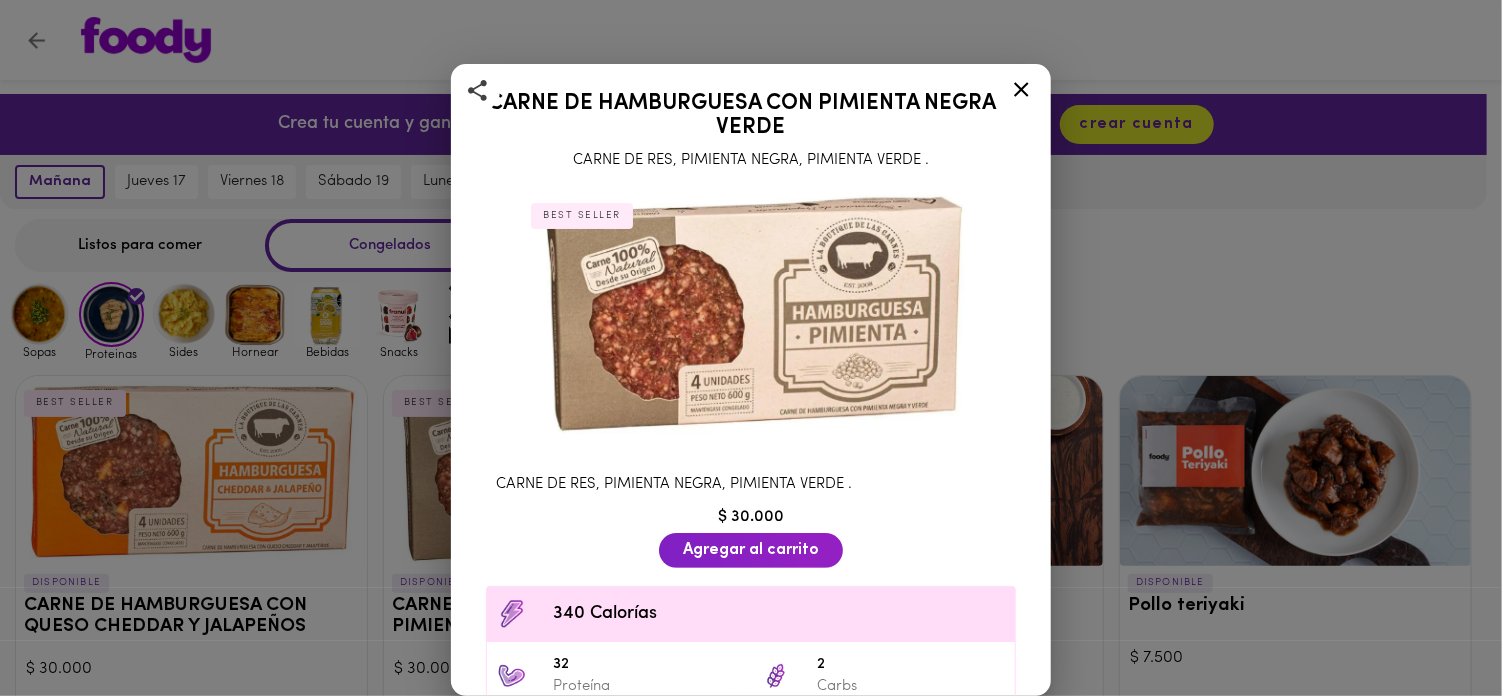 click on "CARNE DE HAMBURGUESA CON PIMIENTA NEGRA Y VERDE   CARNE DE RES, PIMIENTA NEGRA, PIMIENTA VERDE . BEST SELLER CARNE DE RES, PIMIENTA NEGRA, PIMIENTA VERDE . $ 30.000 Agregar al carrito 340 Calorías 32 Proteína 2 Carbs 22 Grasa 260 Sodio Ingredientes Carne de res, Pimienta negra, Pimient verde" at bounding box center [751, 348] 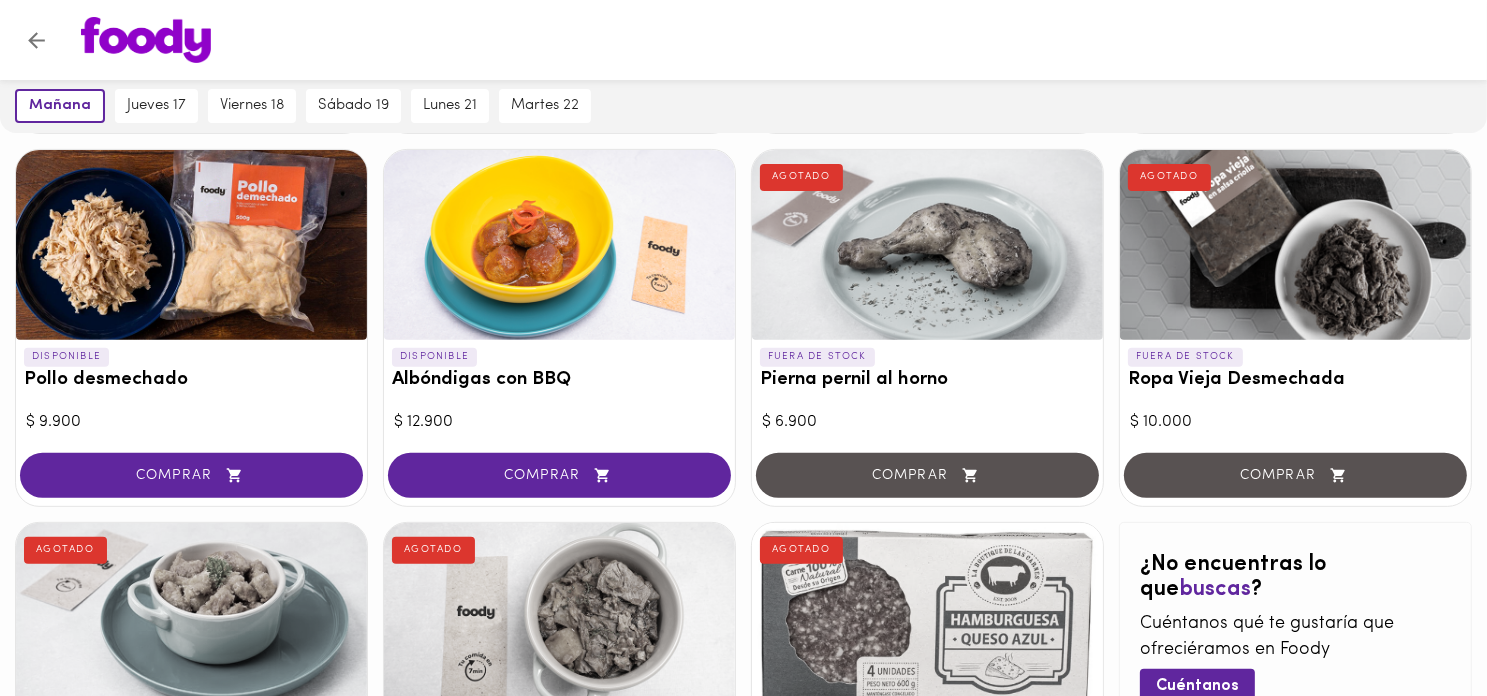 scroll, scrollTop: 700, scrollLeft: 0, axis: vertical 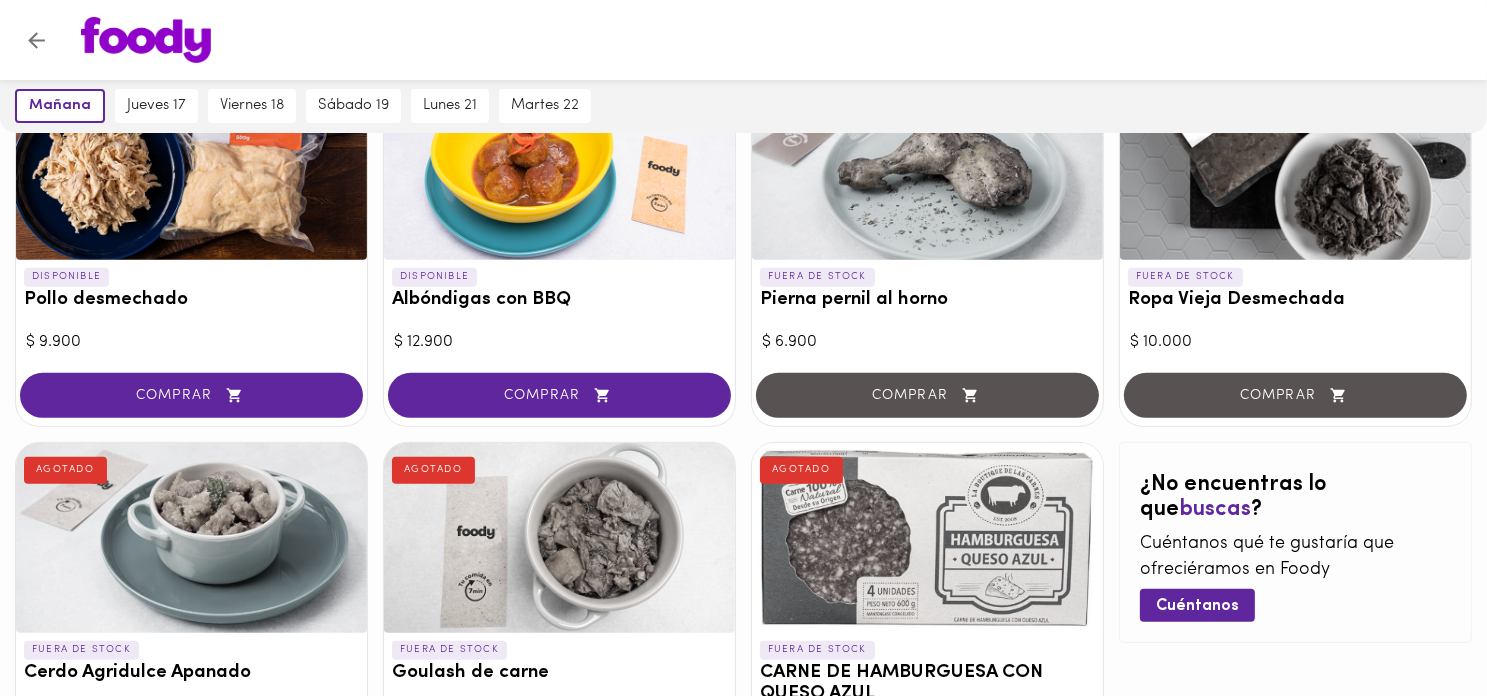click at bounding box center [927, 165] 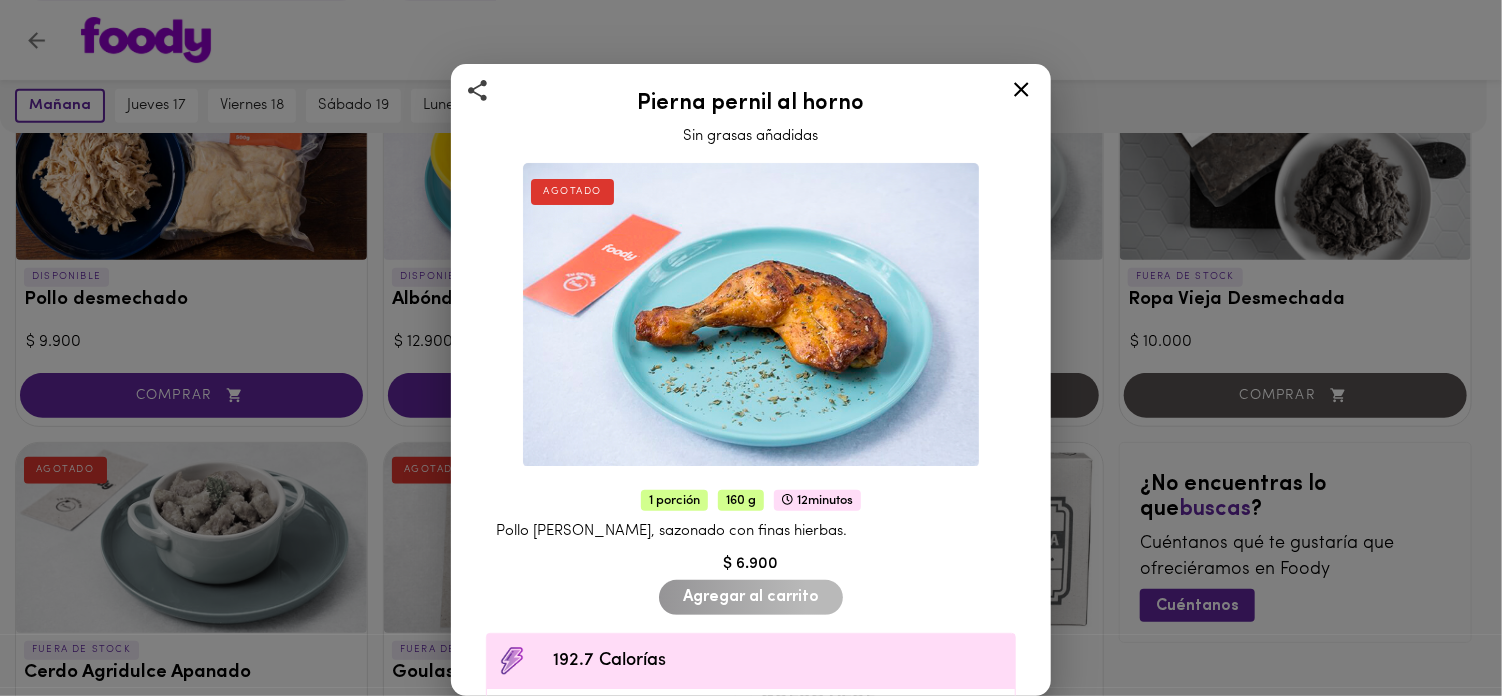 click 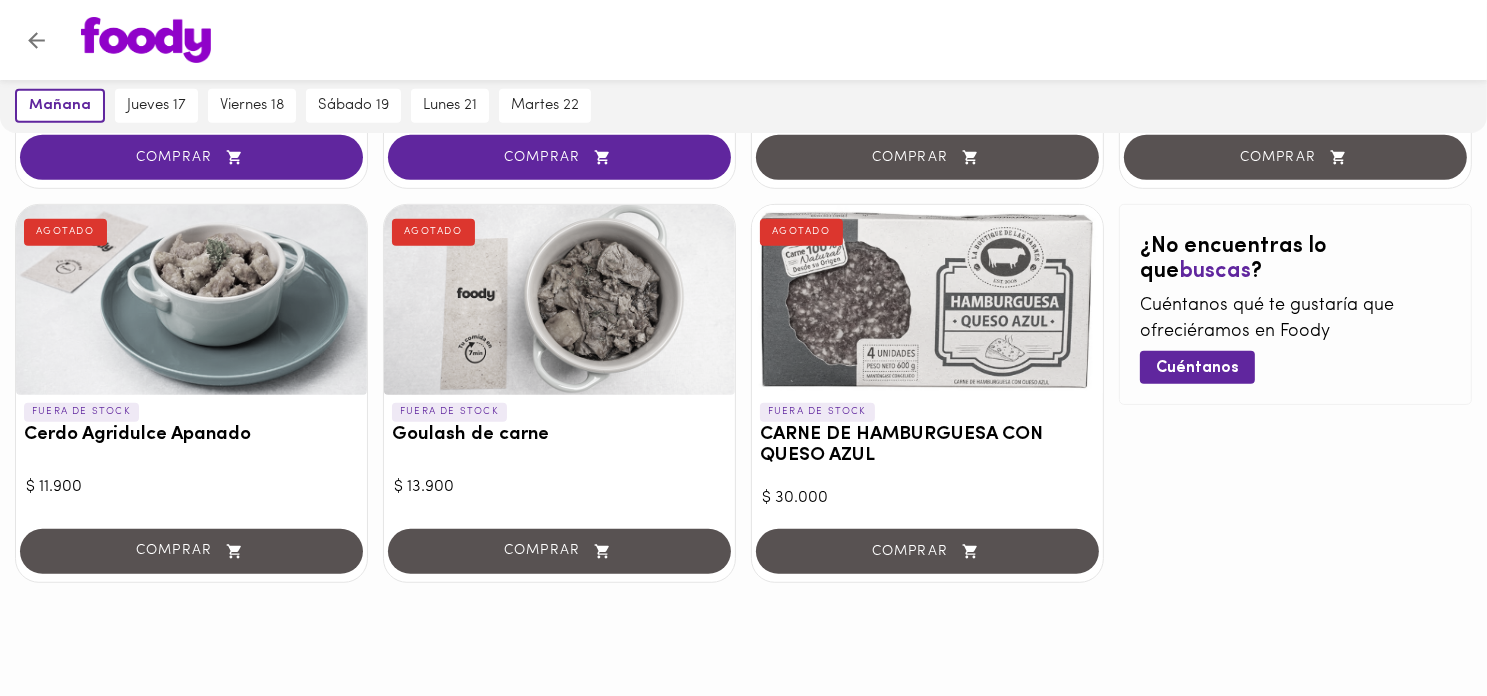 scroll, scrollTop: 939, scrollLeft: 0, axis: vertical 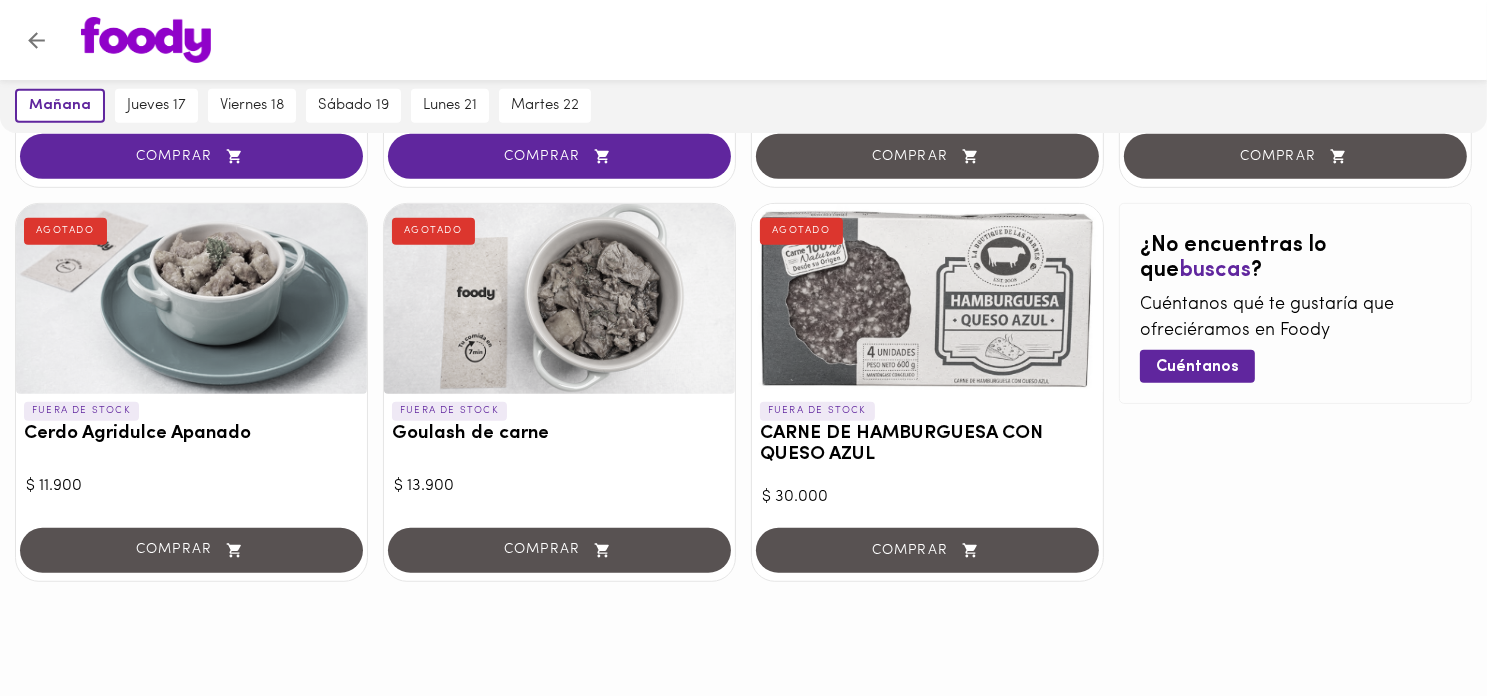 click at bounding box center [927, 299] 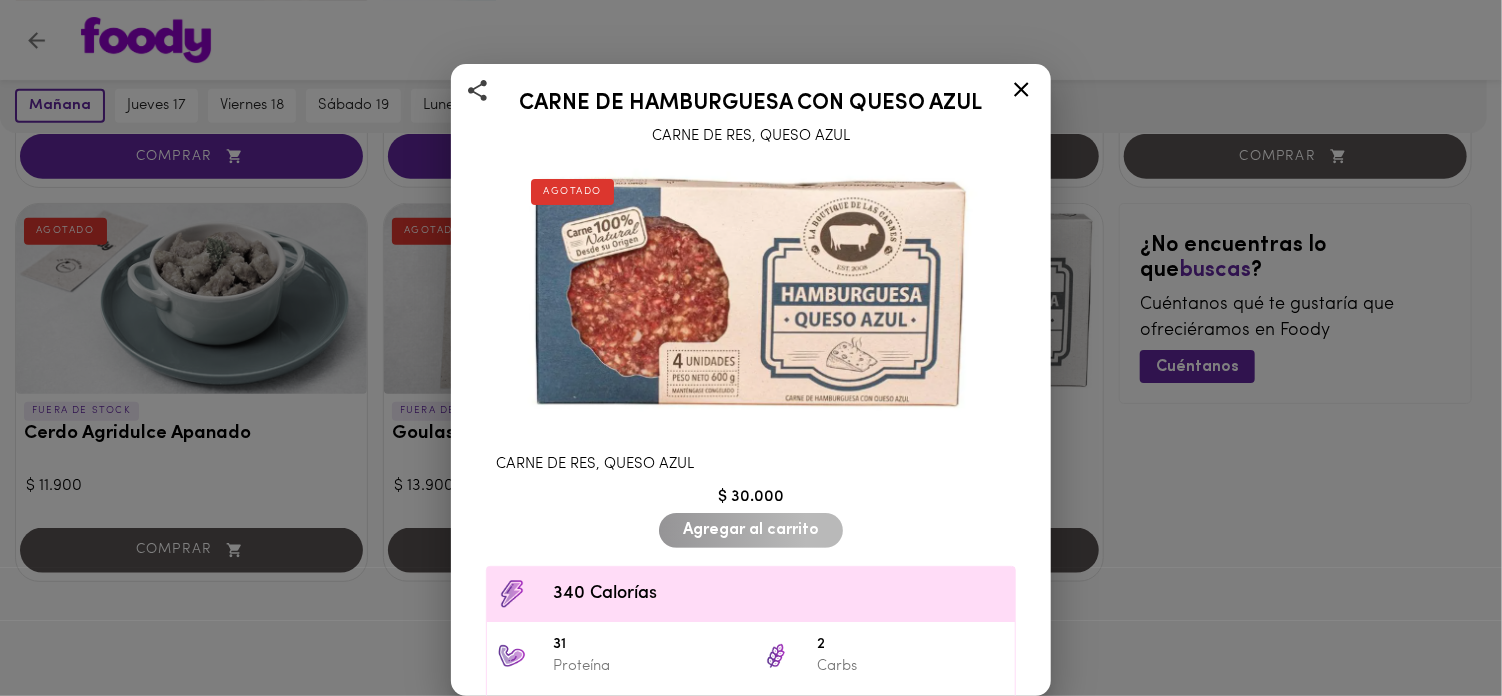 click 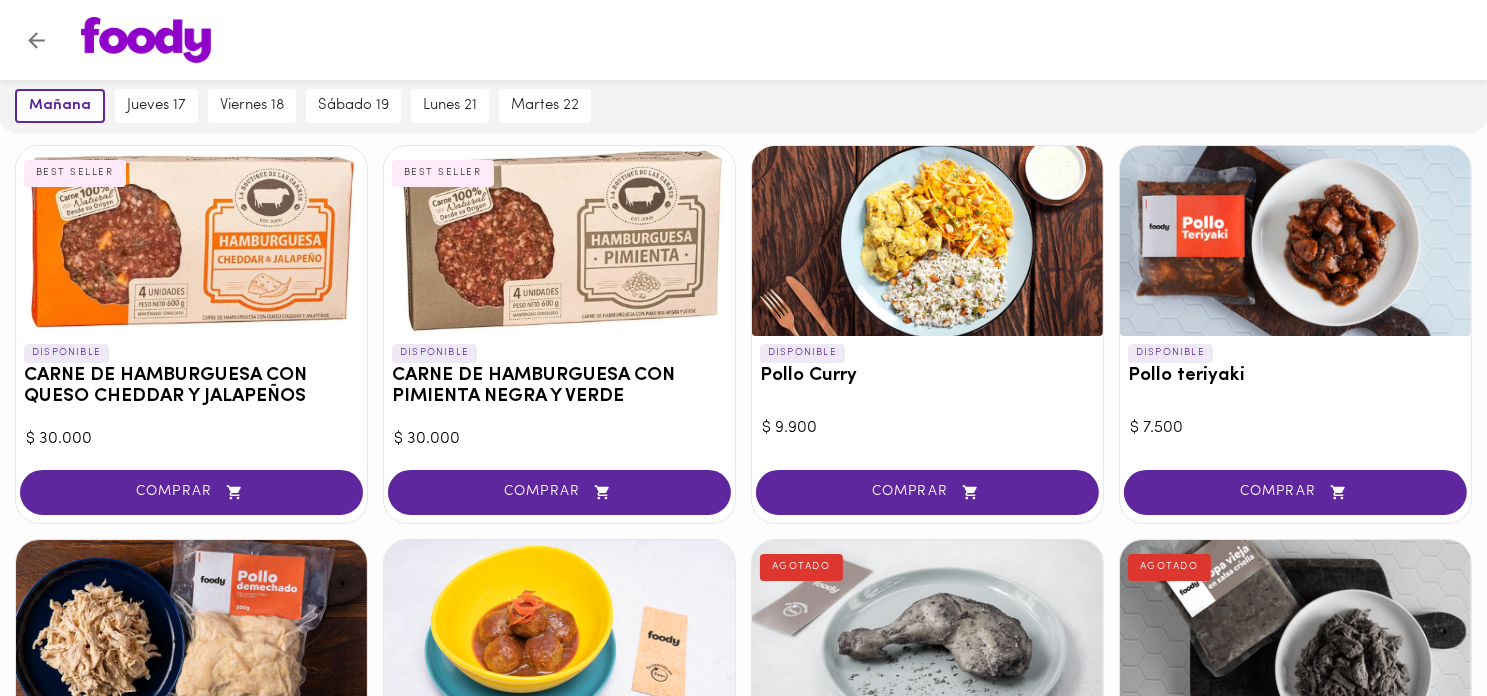 scroll, scrollTop: 139, scrollLeft: 0, axis: vertical 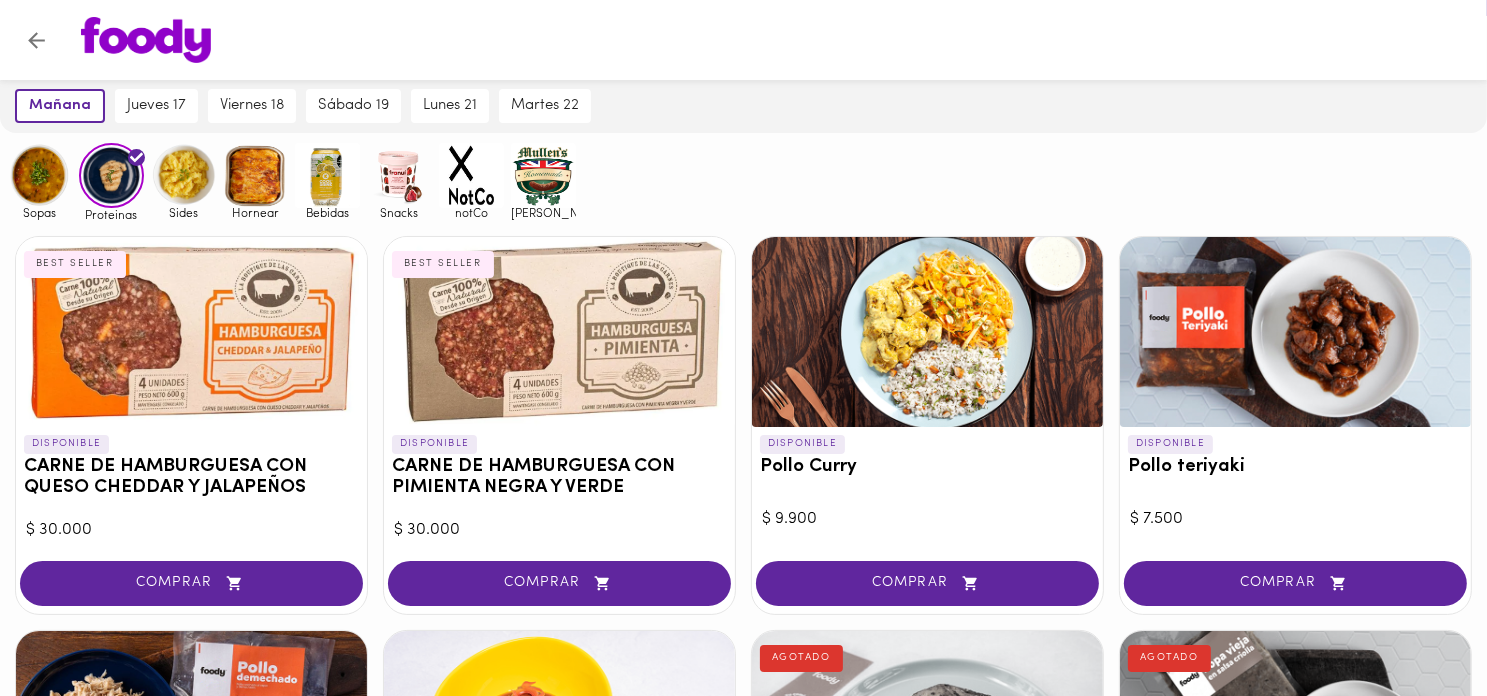 click at bounding box center (762, 40) 